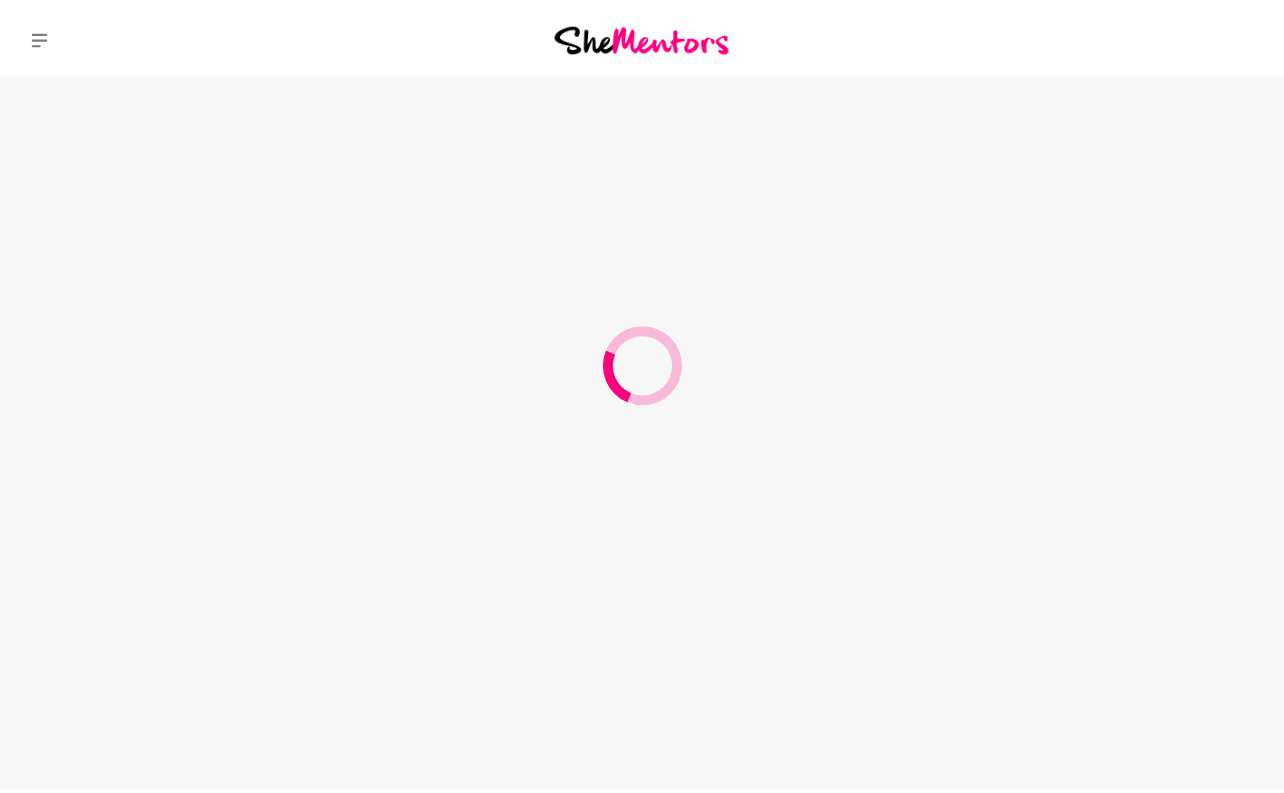 scroll, scrollTop: 0, scrollLeft: 0, axis: both 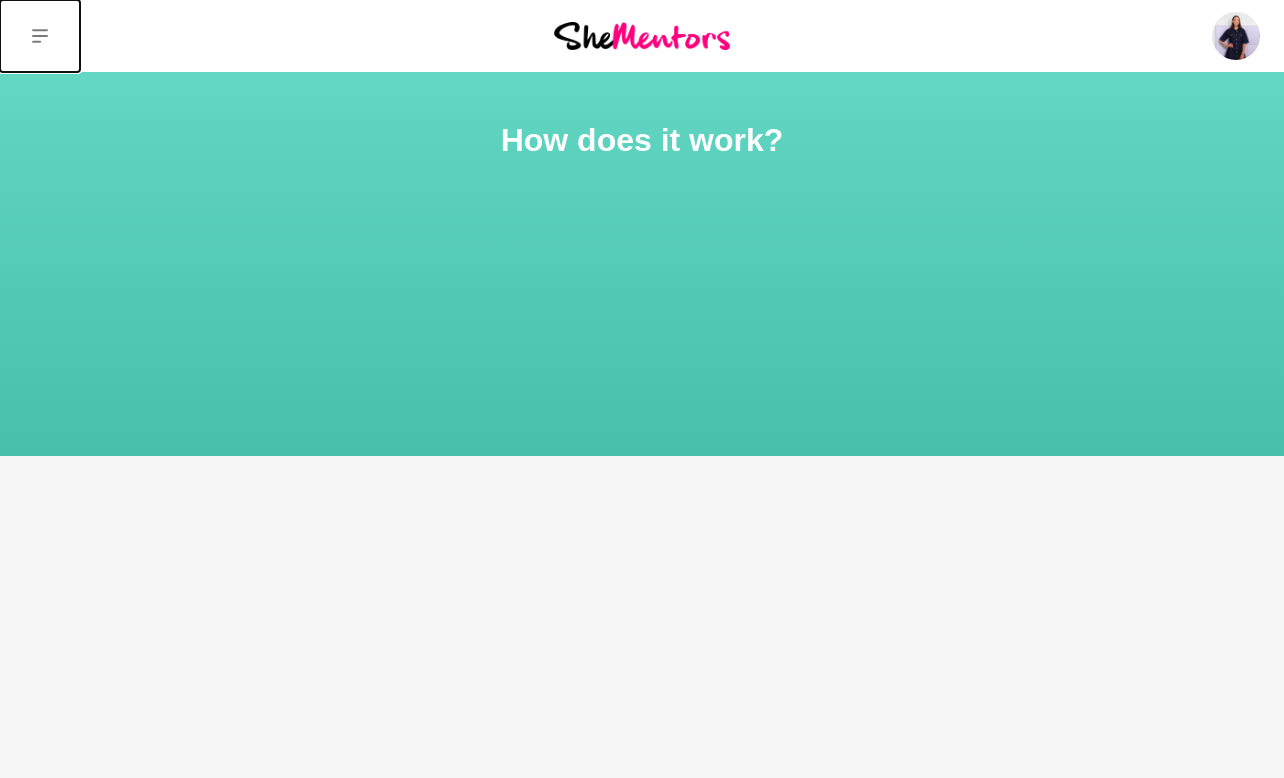 click at bounding box center [40, 36] 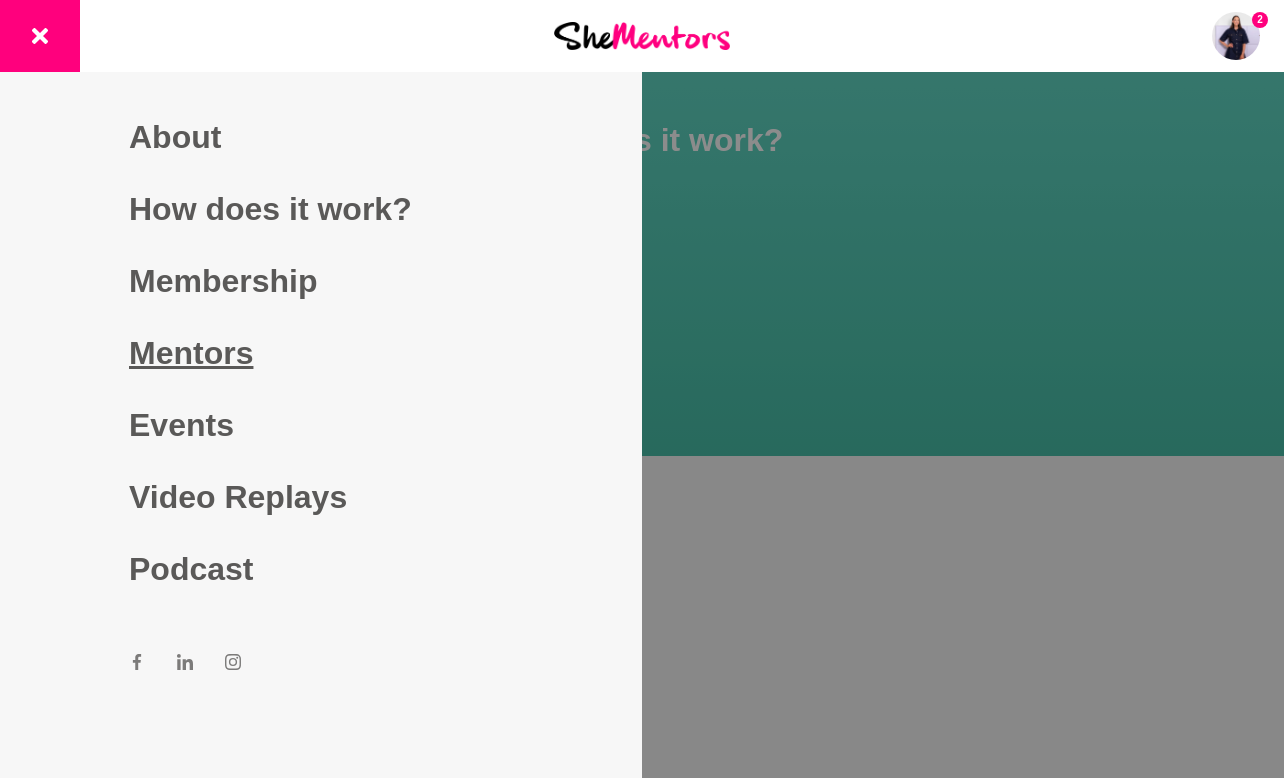 click on "Mentors" at bounding box center (321, 353) 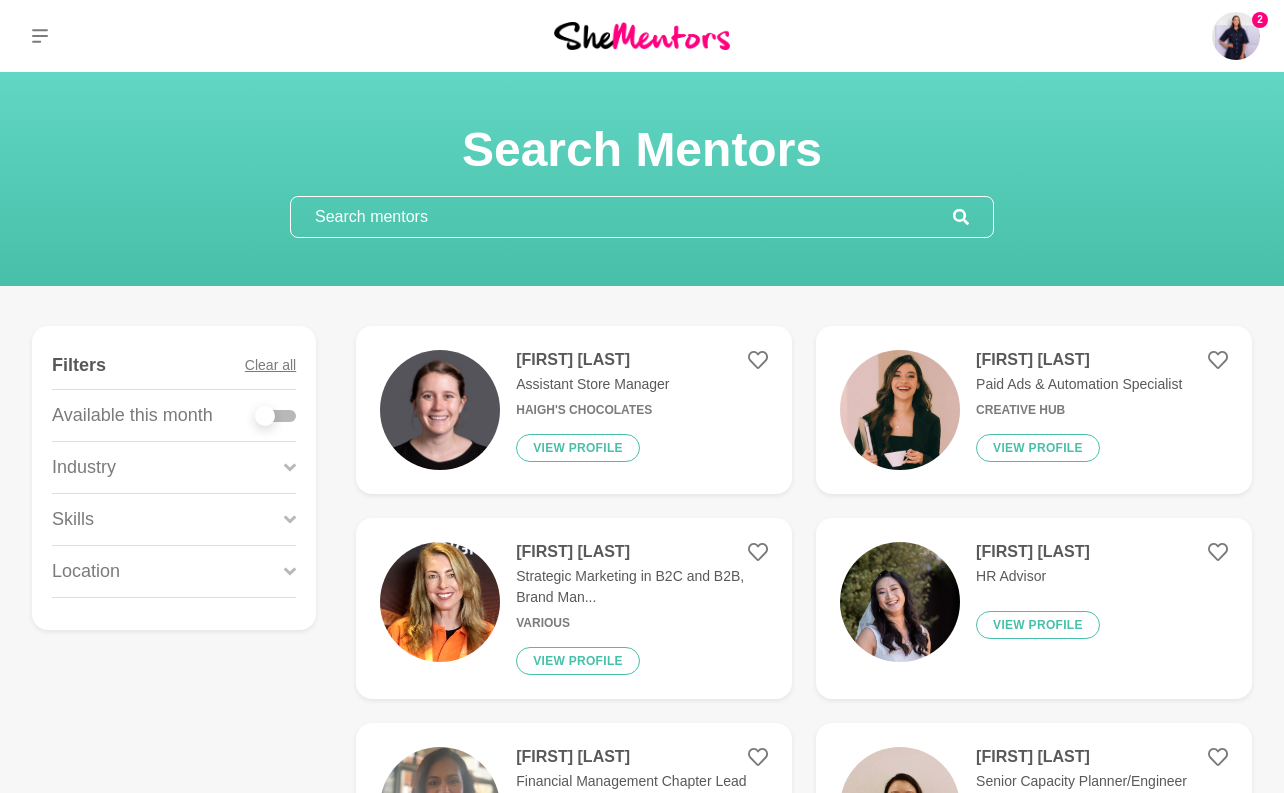 click at bounding box center [276, 415] 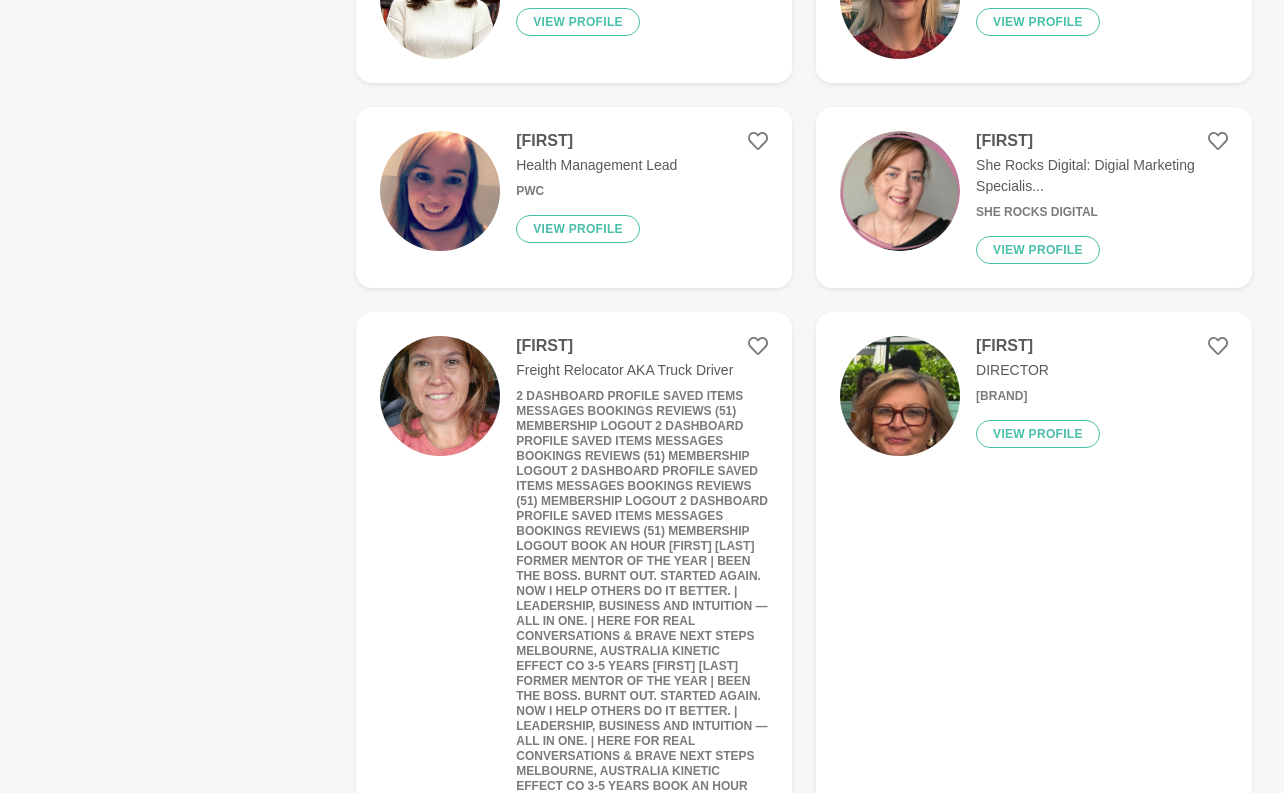 scroll, scrollTop: 3818, scrollLeft: 0, axis: vertical 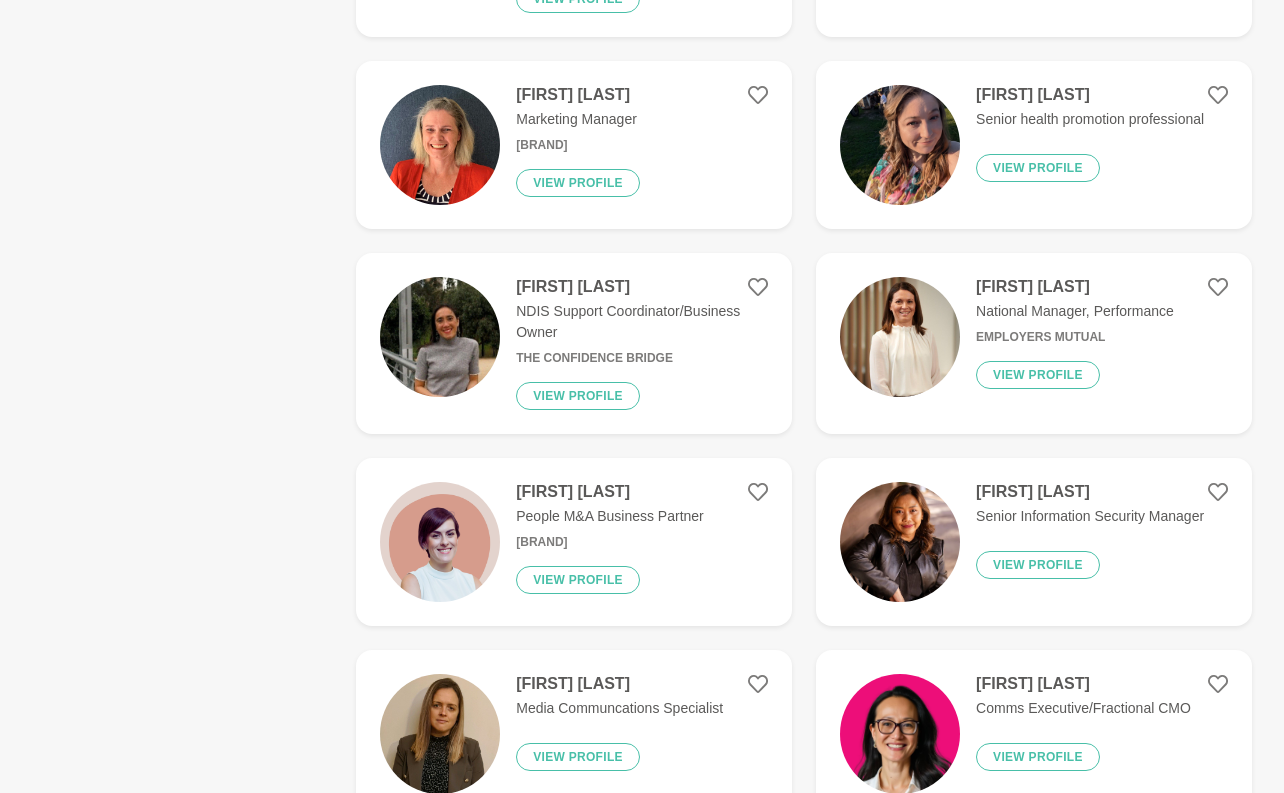 click on "Load more" at bounding box center [808, 902] 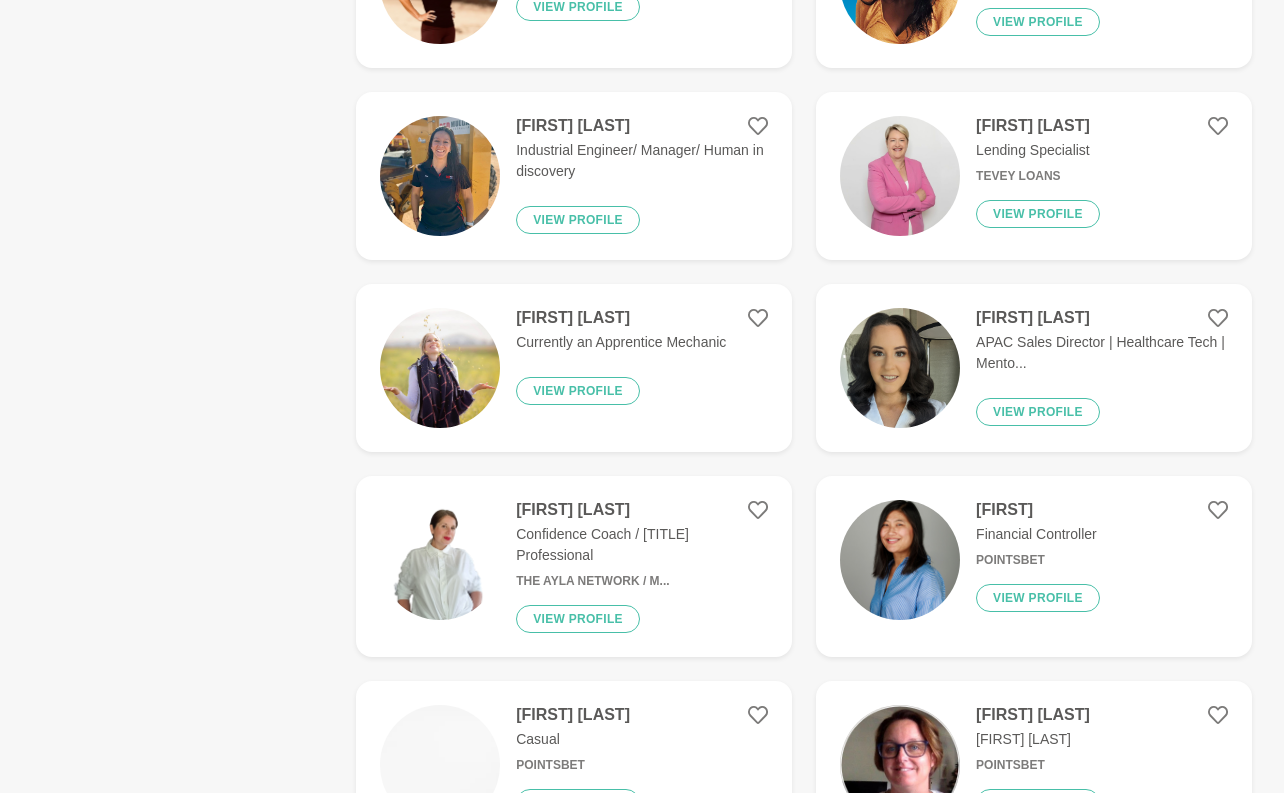 scroll, scrollTop: 7741, scrollLeft: 0, axis: vertical 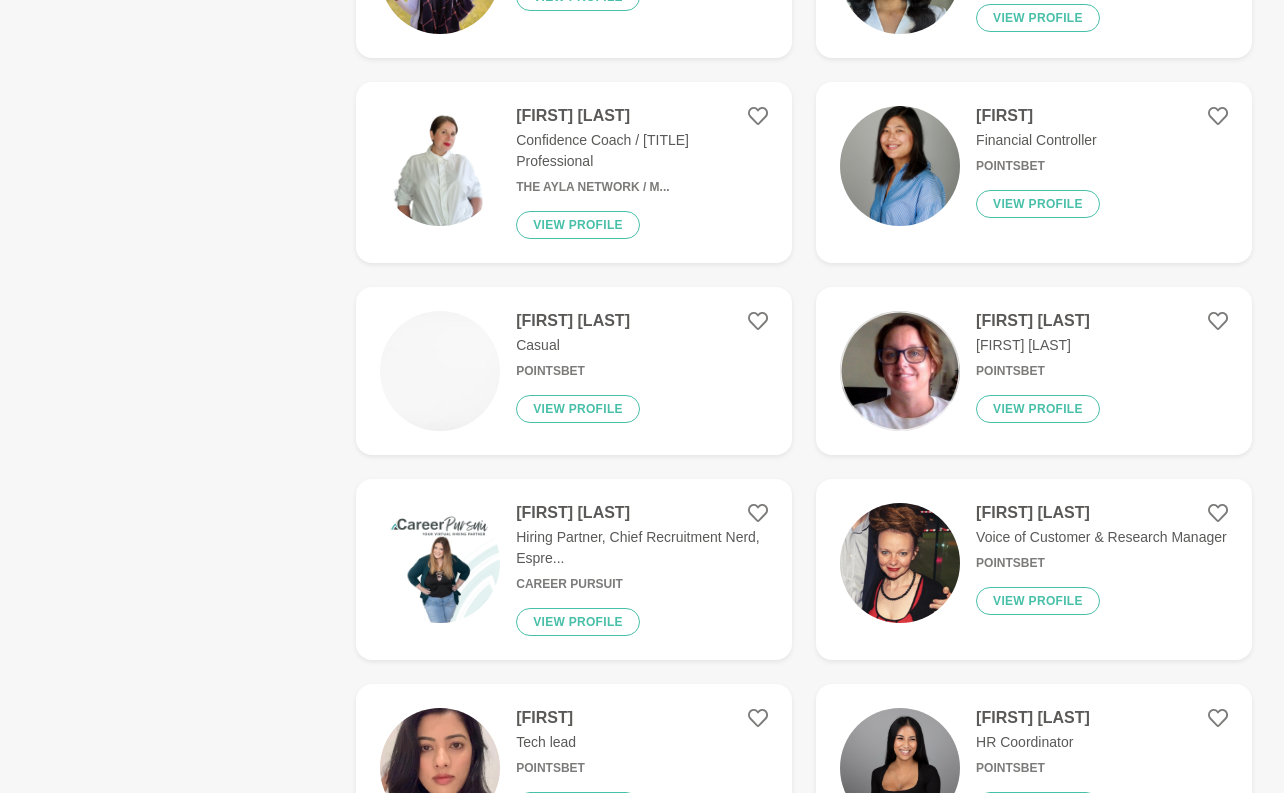 click on "Load more" at bounding box center [808, 936] 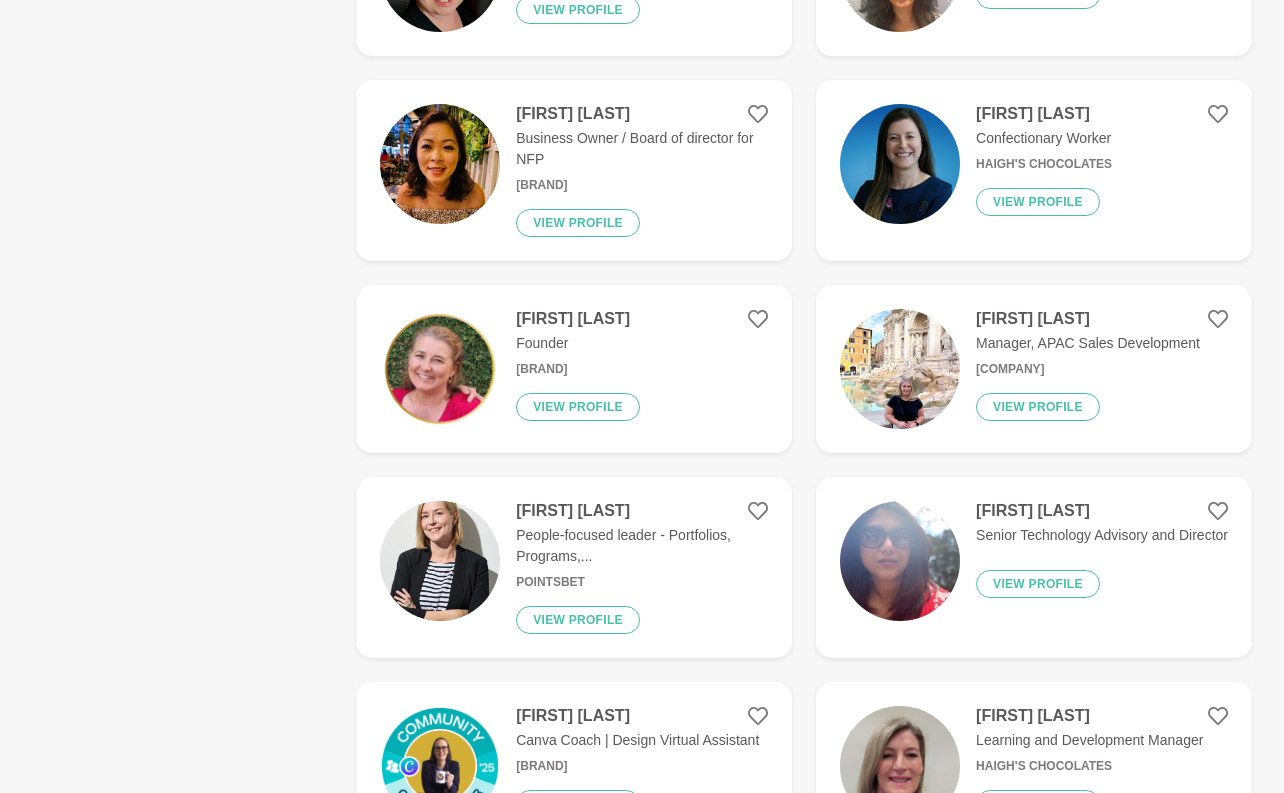 scroll, scrollTop: 11654, scrollLeft: 0, axis: vertical 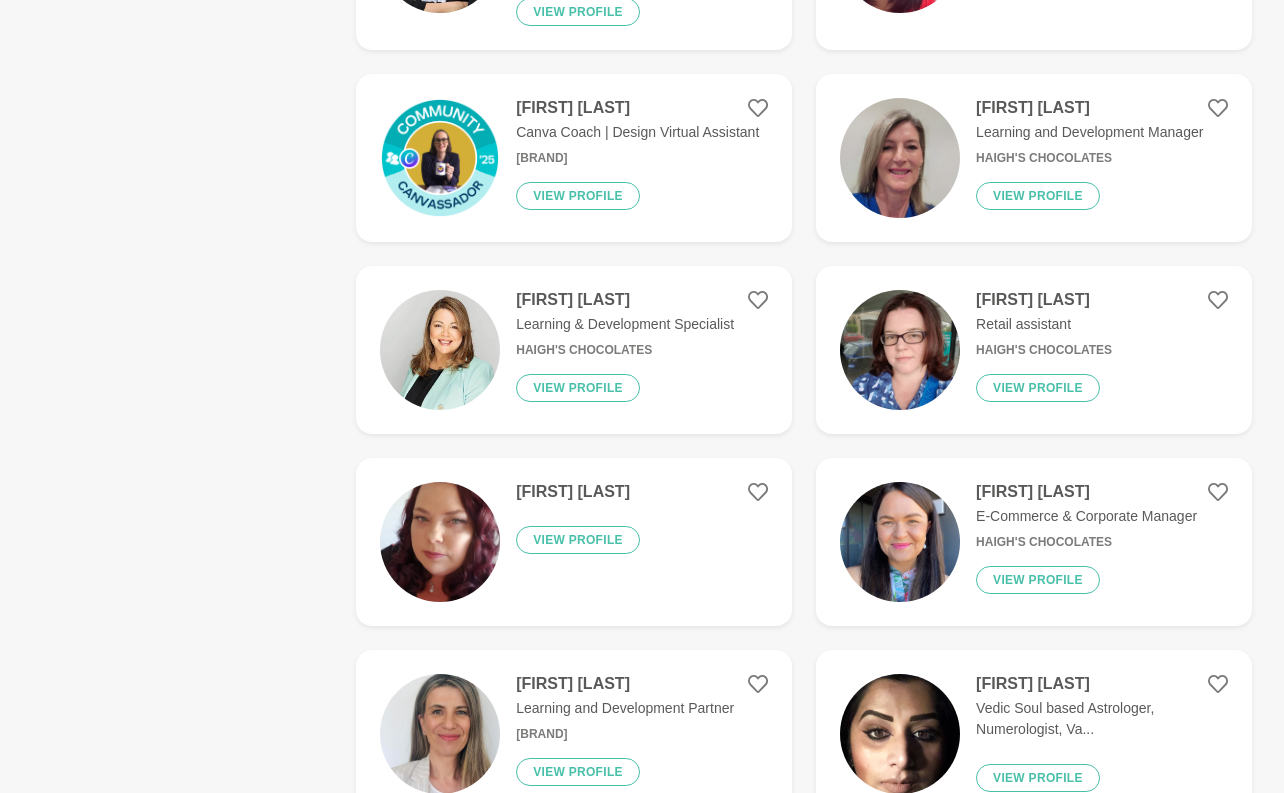 click on "Load more" at bounding box center (808, 902) 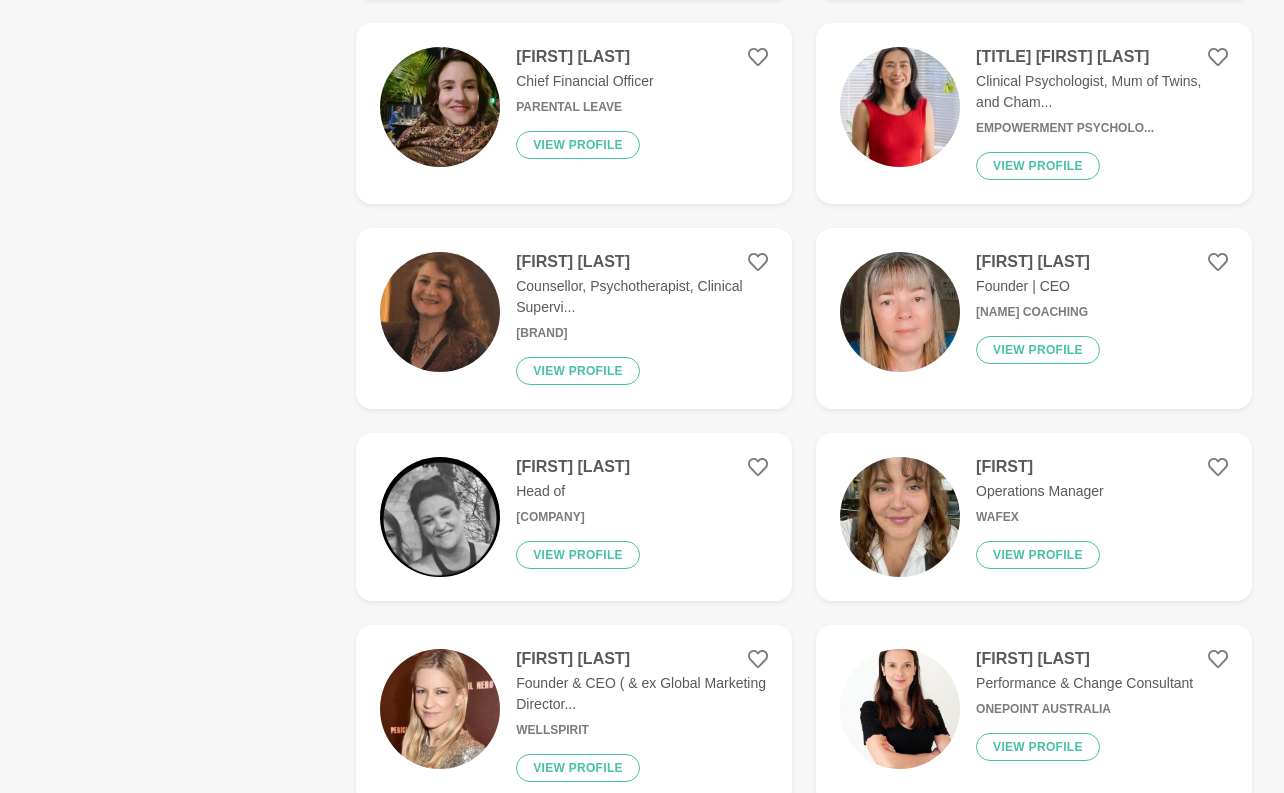 scroll, scrollTop: 15676, scrollLeft: 0, axis: vertical 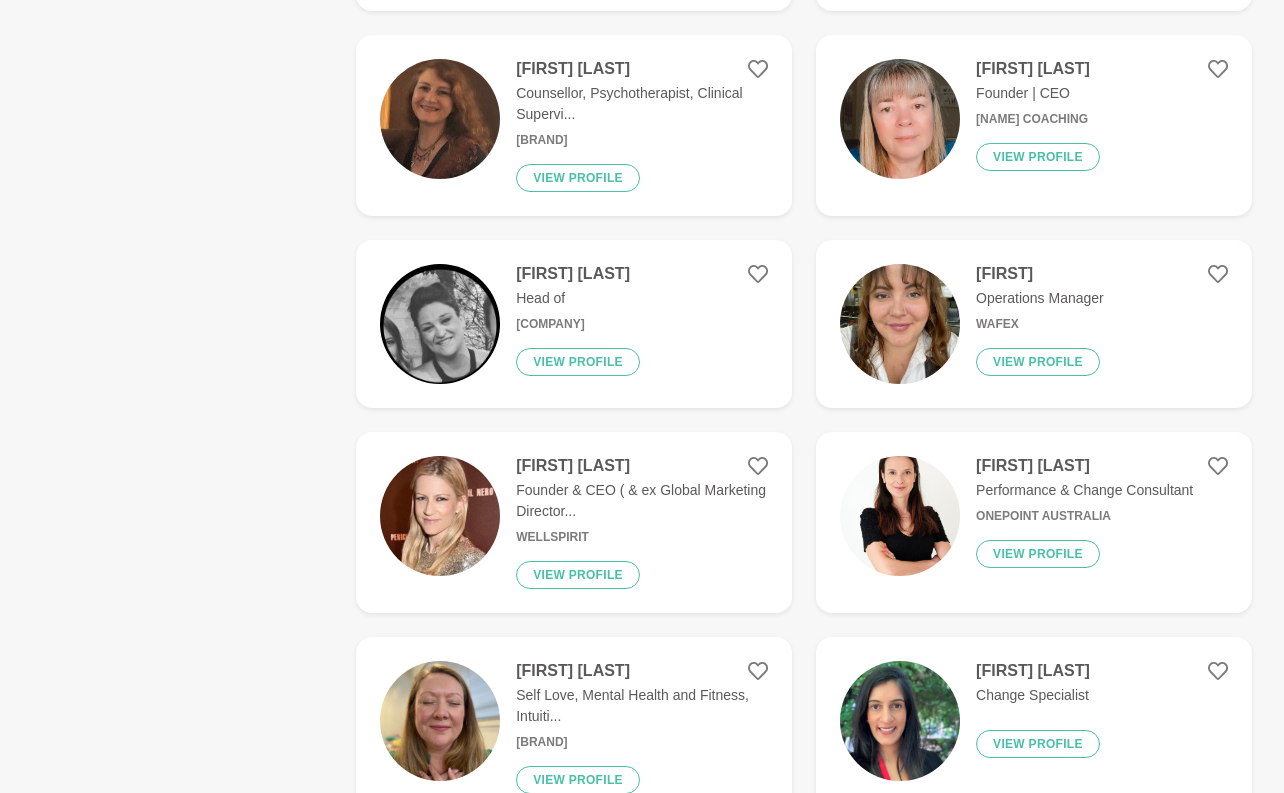 click on "Load more" at bounding box center [808, 902] 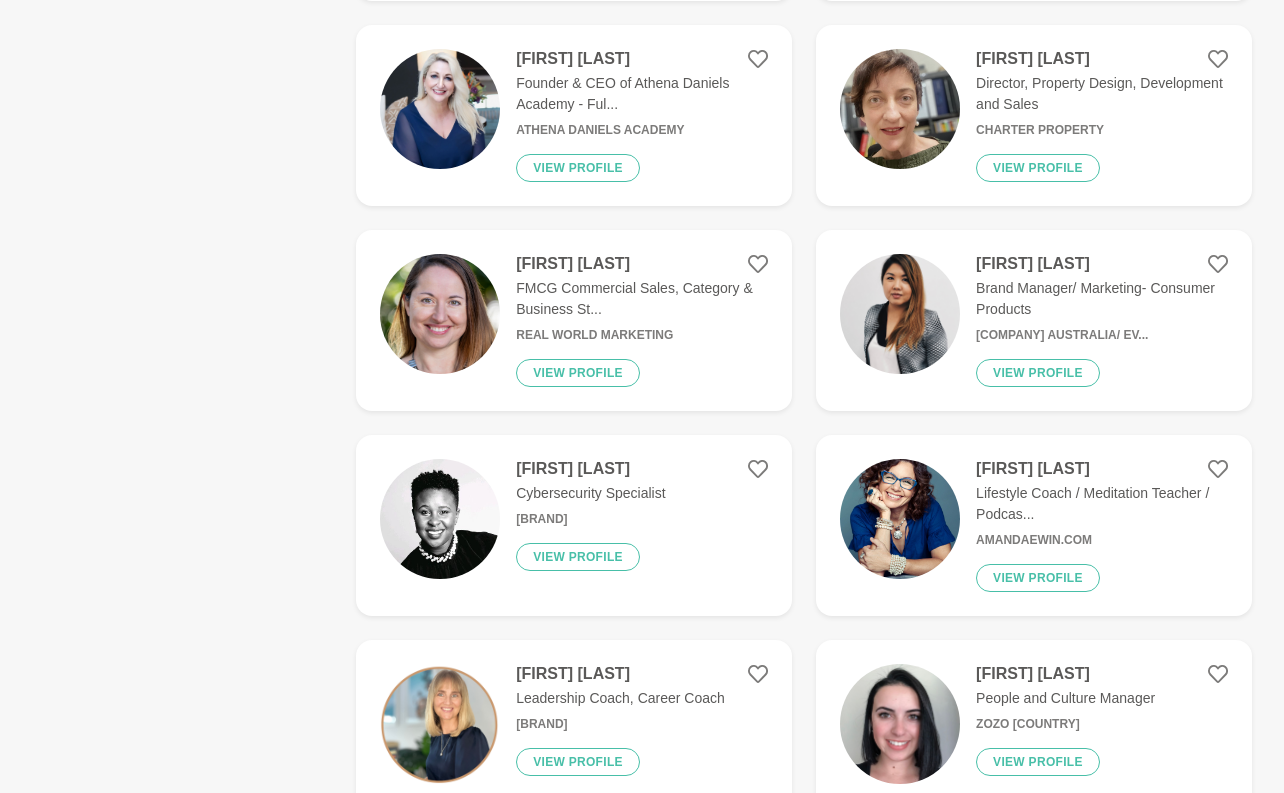 scroll, scrollTop: 17895, scrollLeft: 0, axis: vertical 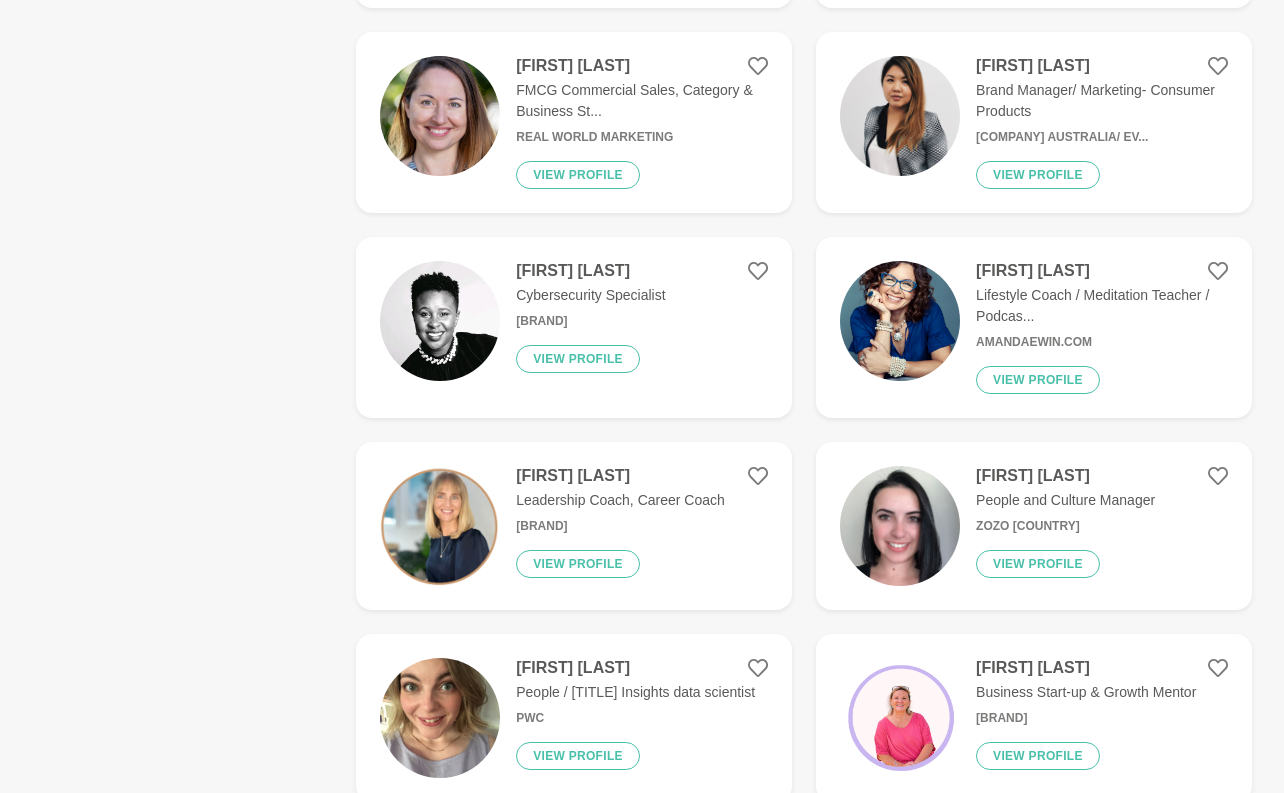click on "[BRAND]" at bounding box center (1072, 910) 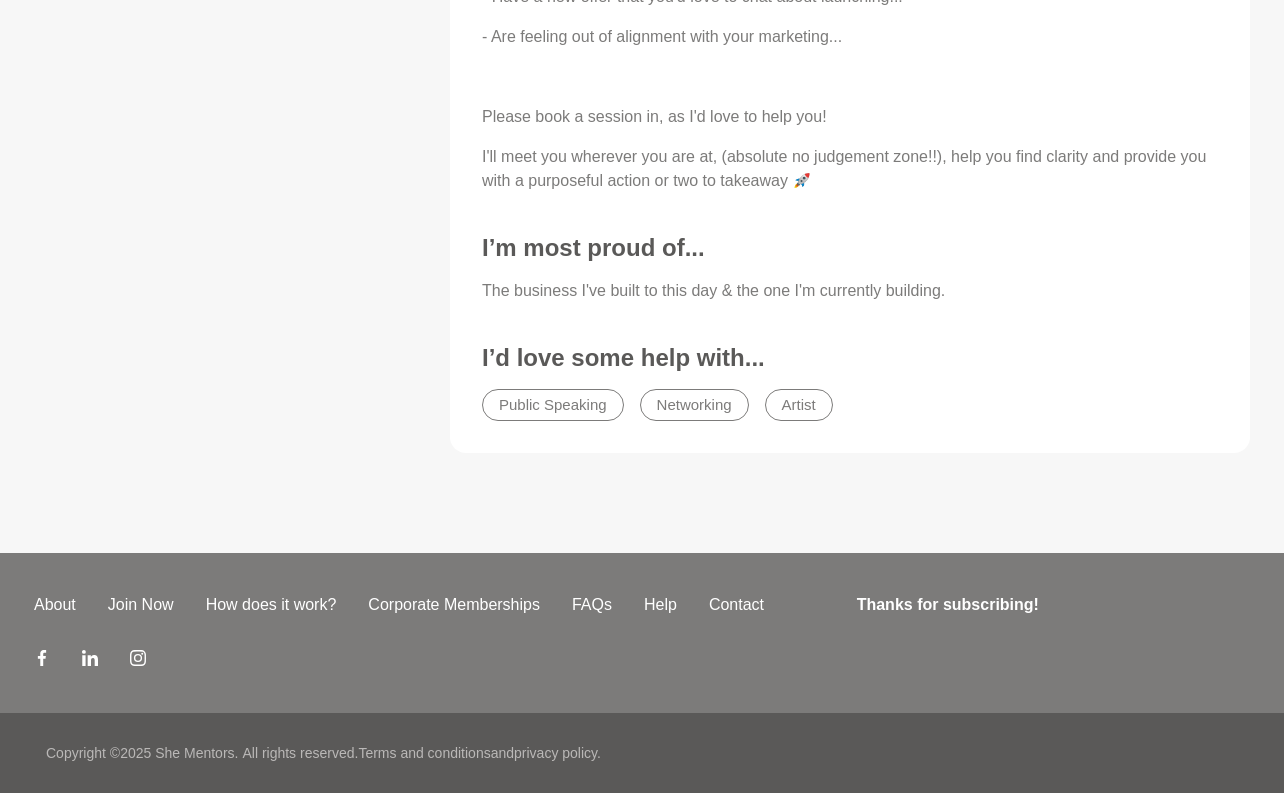 scroll, scrollTop: 0, scrollLeft: 0, axis: both 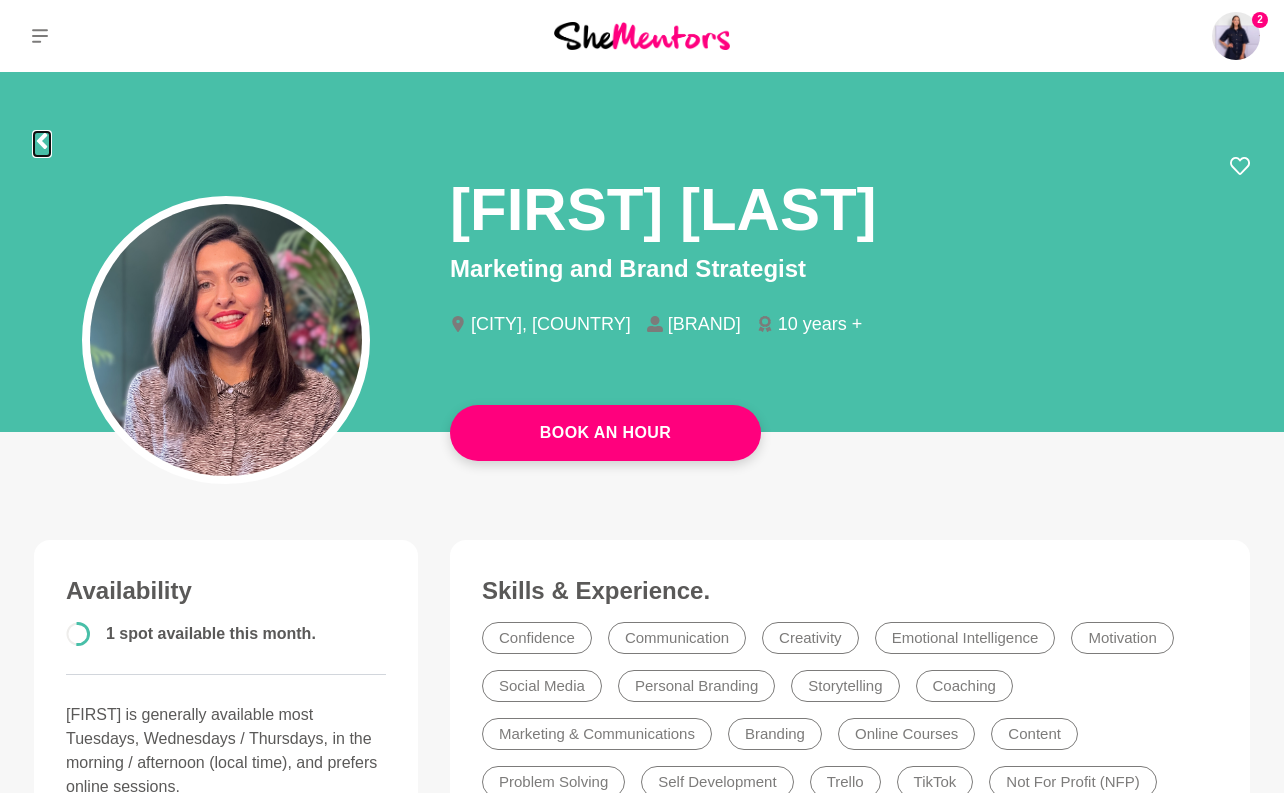 click at bounding box center (42, 141) 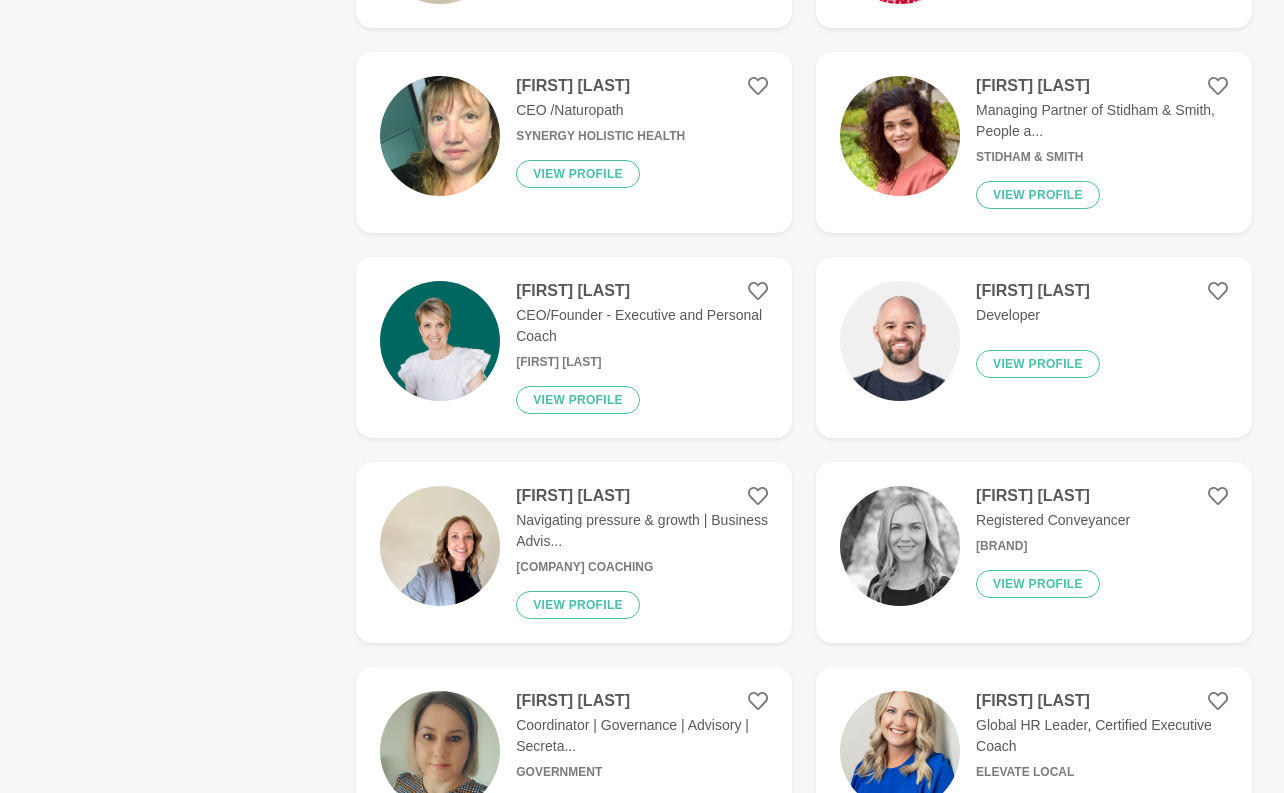 scroll, scrollTop: 3935, scrollLeft: 0, axis: vertical 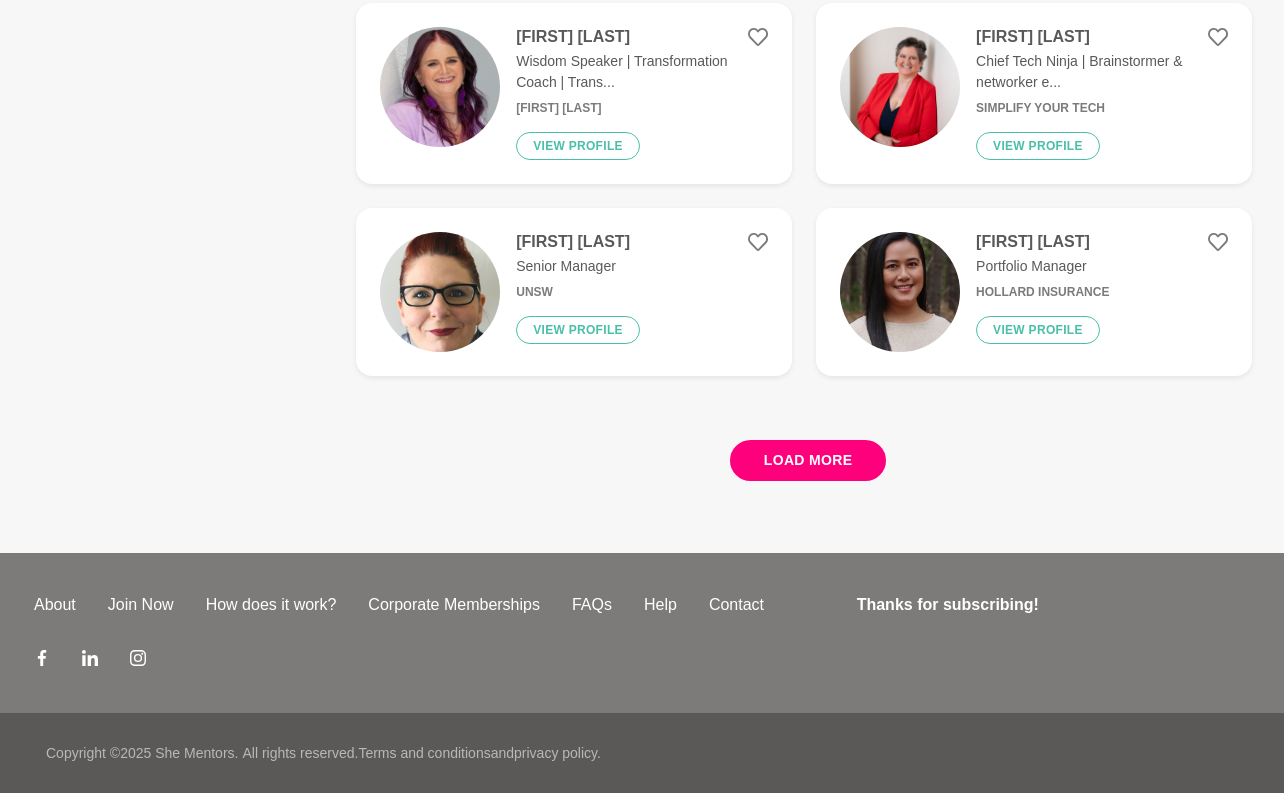 click on "Load more" at bounding box center (808, 460) 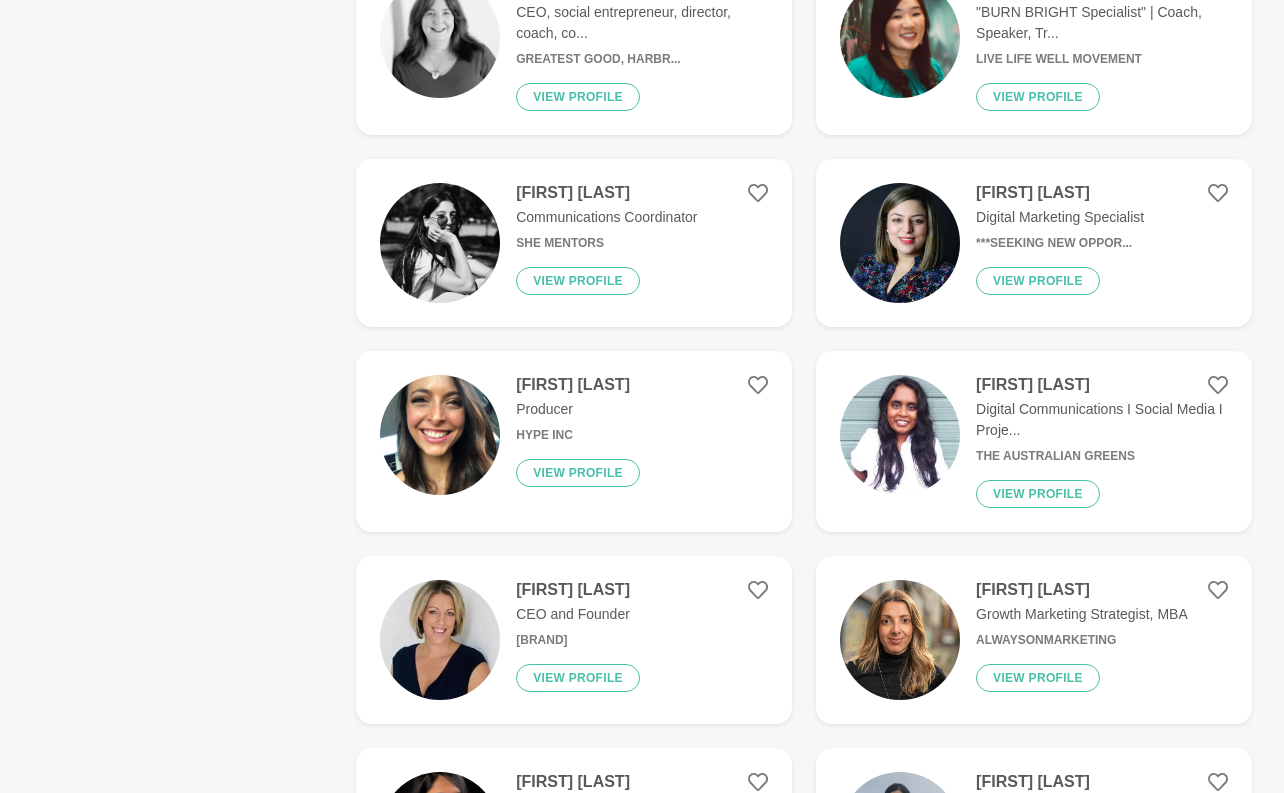 scroll, scrollTop: 7685, scrollLeft: 0, axis: vertical 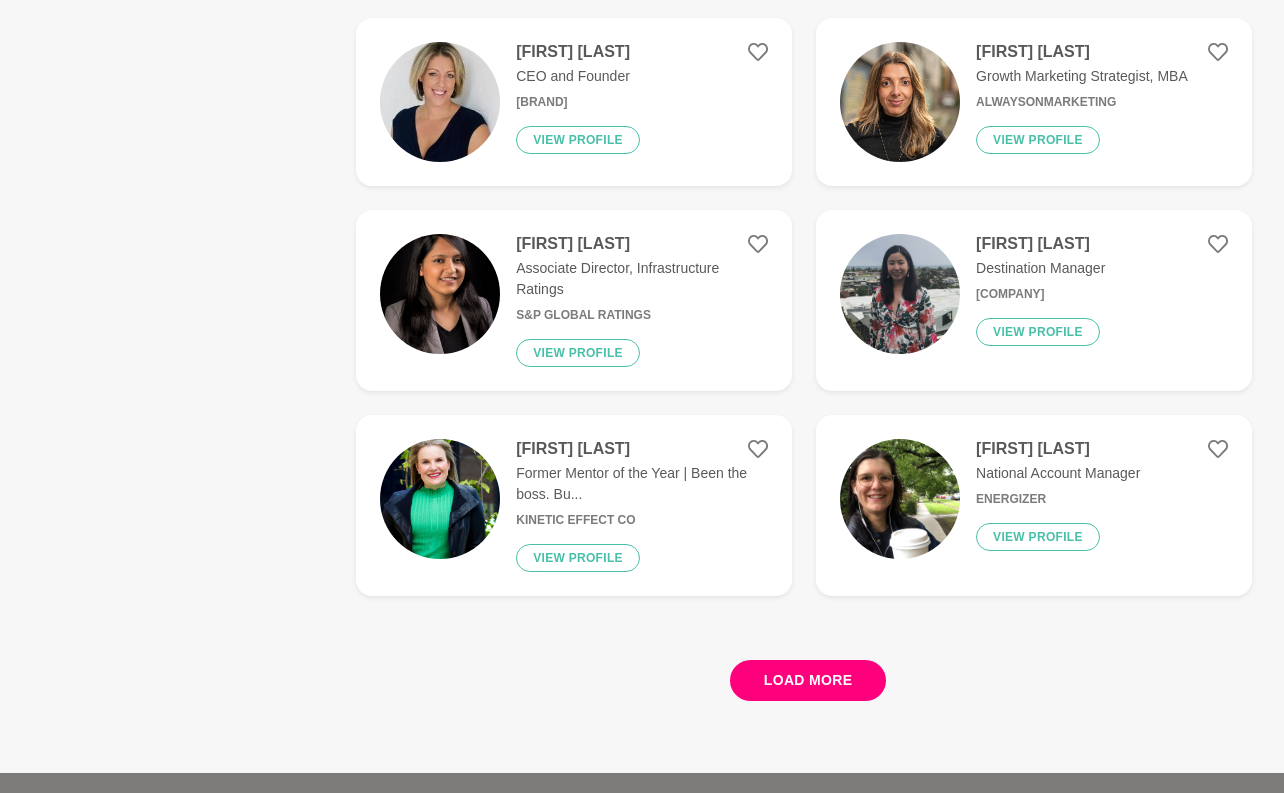 click on "Load more" at bounding box center (808, 680) 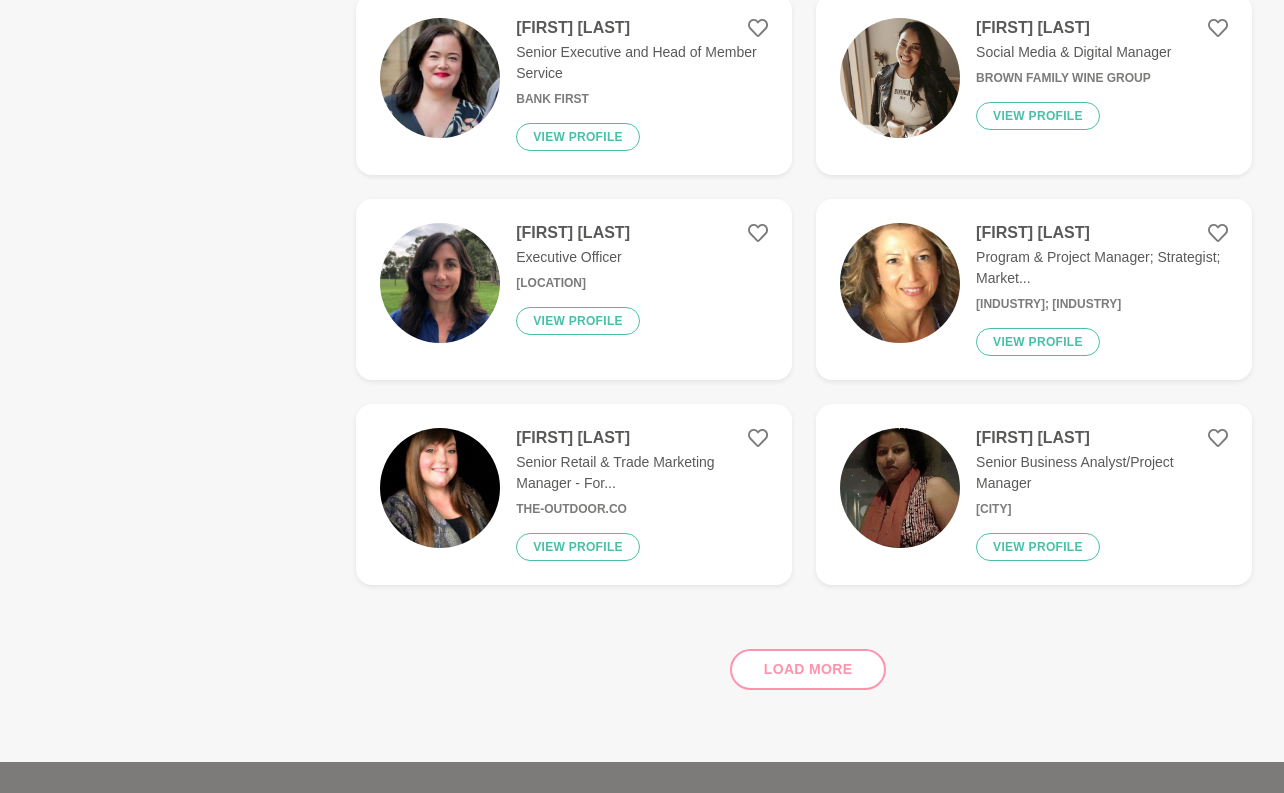 scroll, scrollTop: 8725, scrollLeft: 0, axis: vertical 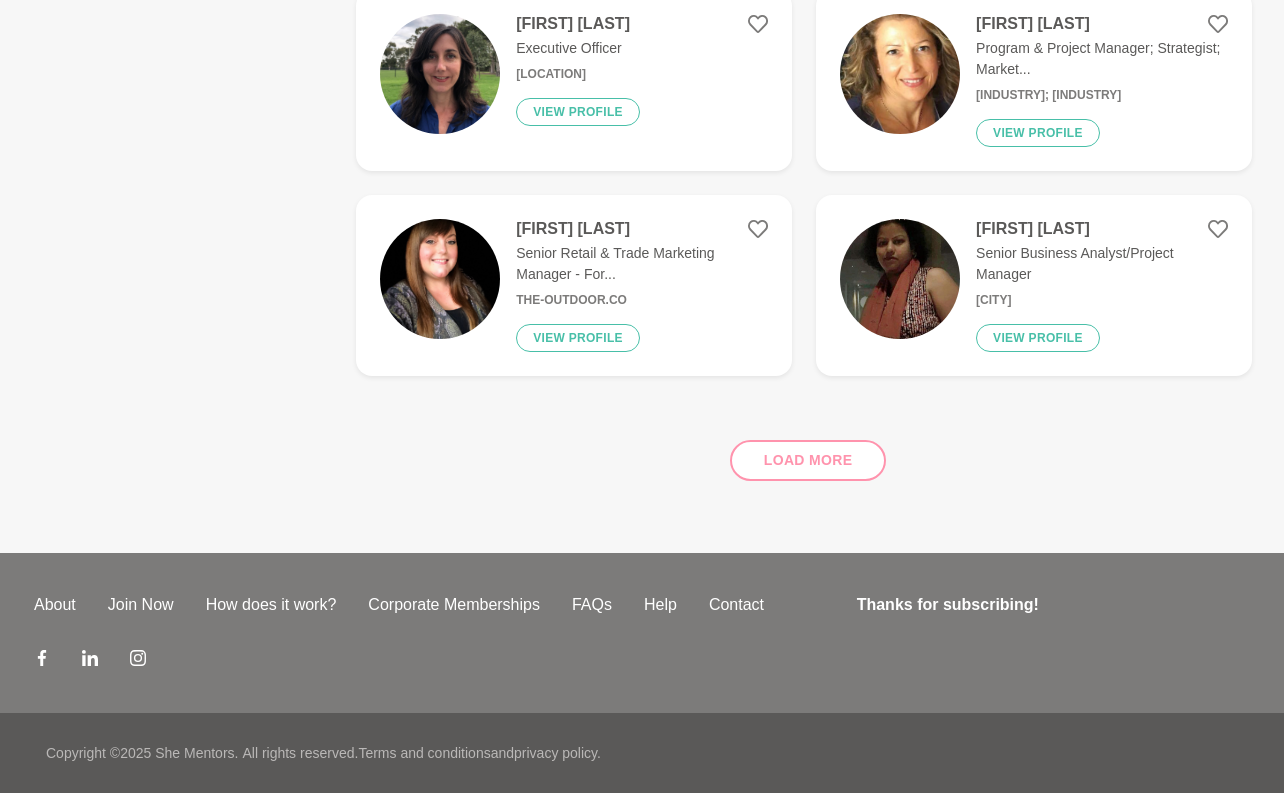 click on "Load more" at bounding box center [804, 452] 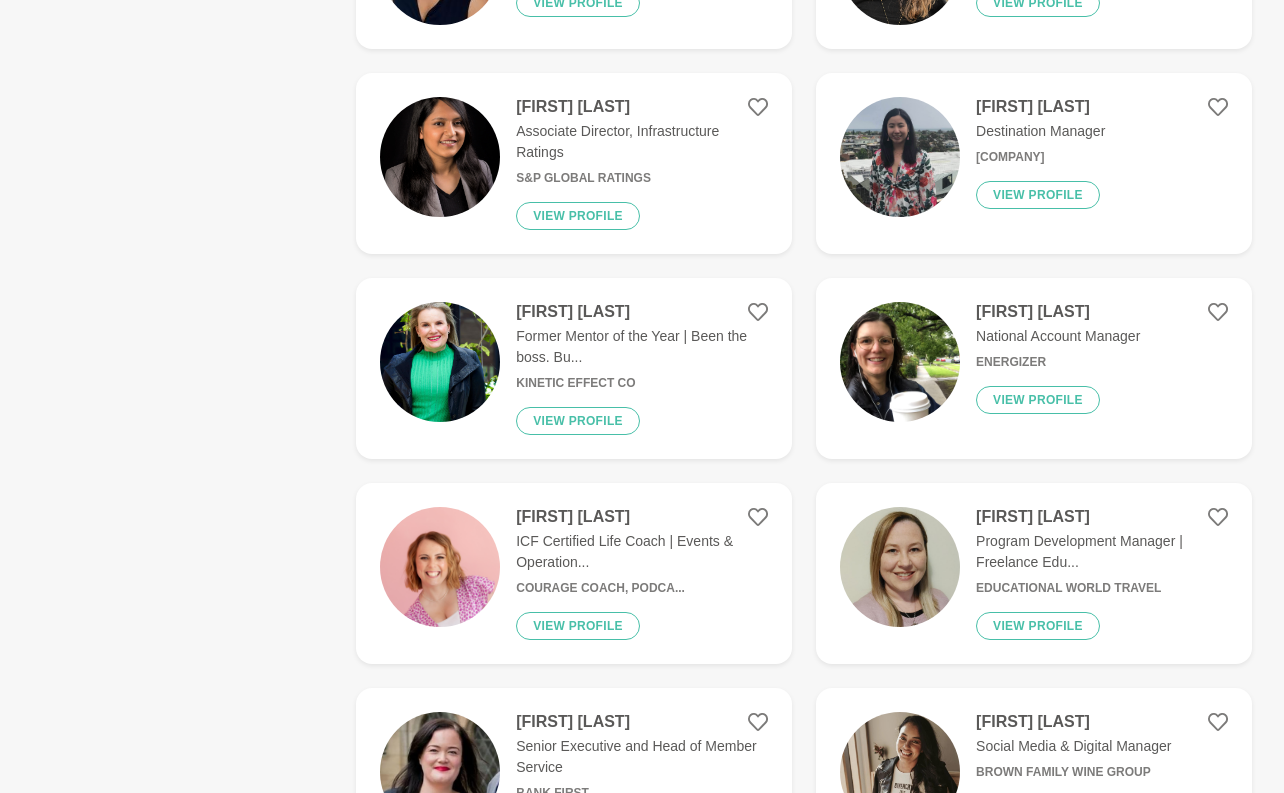 scroll, scrollTop: 7821, scrollLeft: 0, axis: vertical 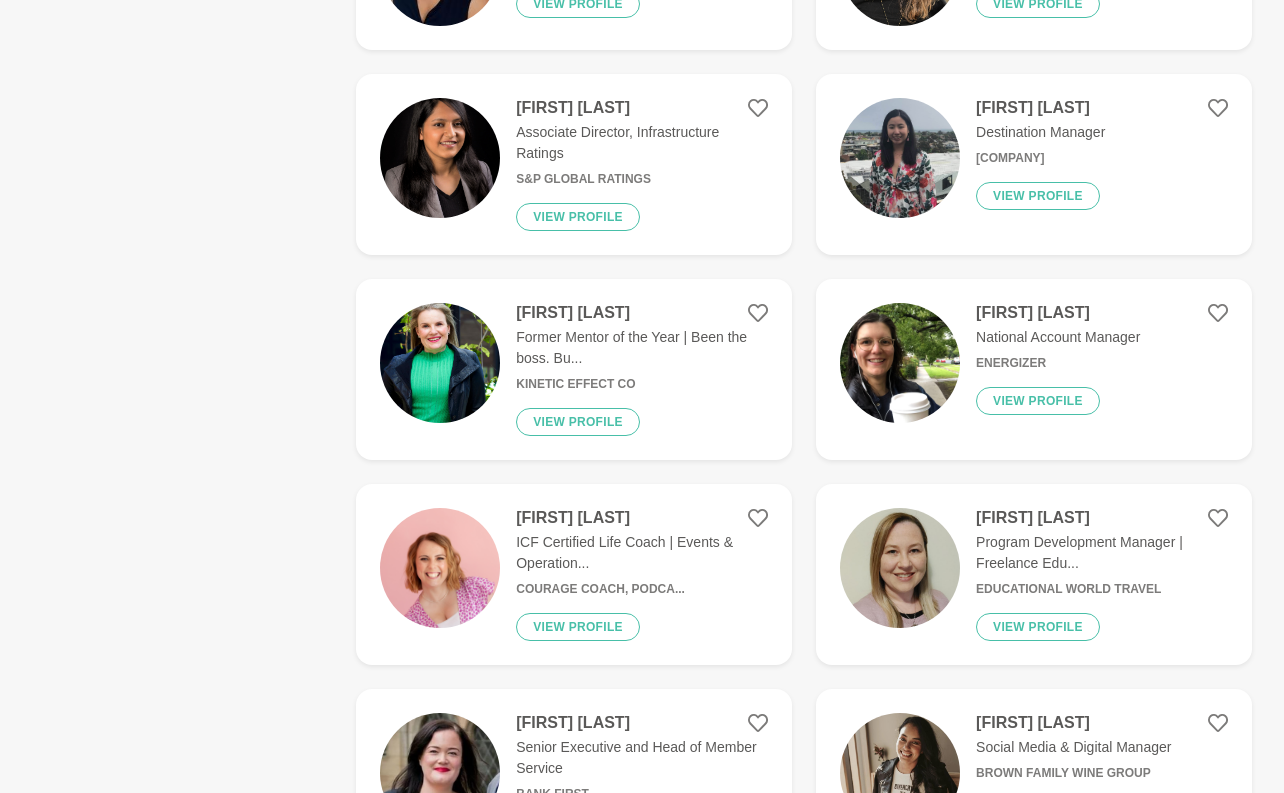 click on "[FIRST] [LAST] Former Mentor of the Year | Been the boss. Bu... Kinetic Effect Co View profile" at bounding box center [634, 369] 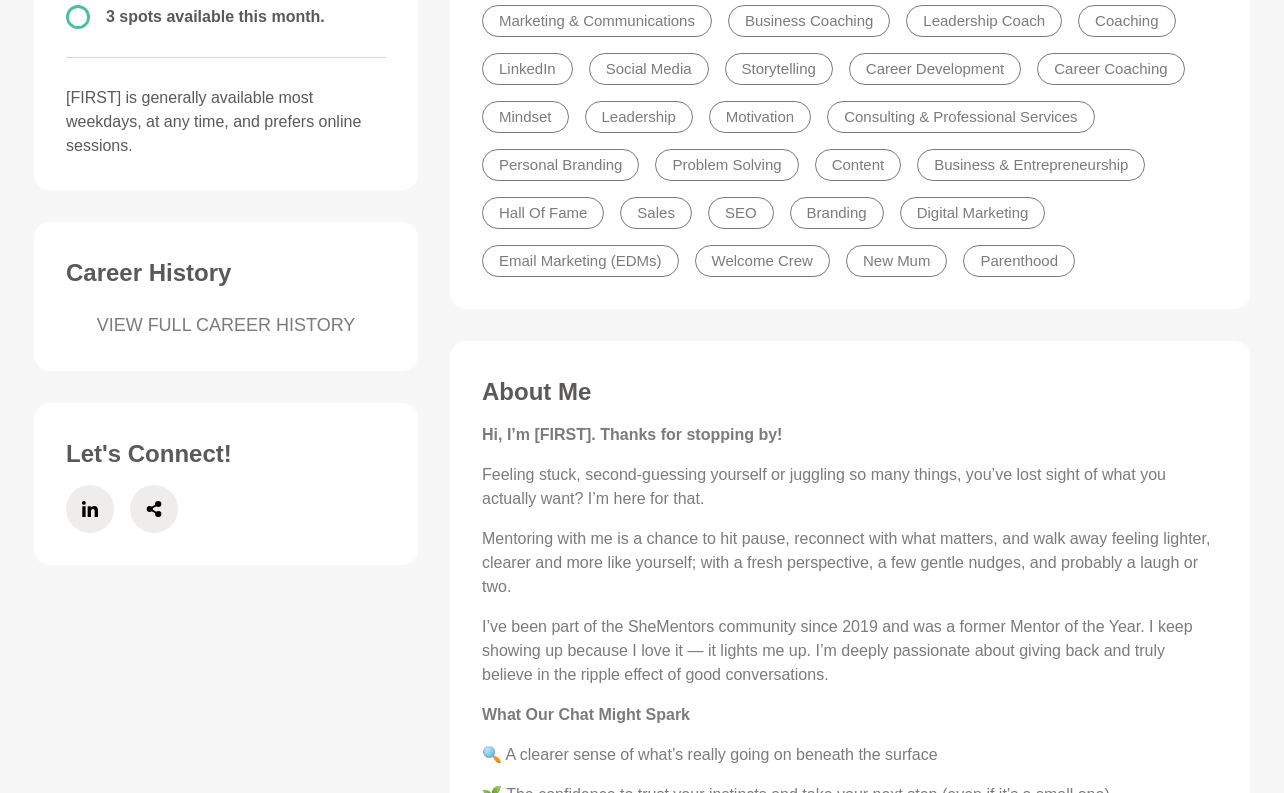 scroll, scrollTop: 762, scrollLeft: 0, axis: vertical 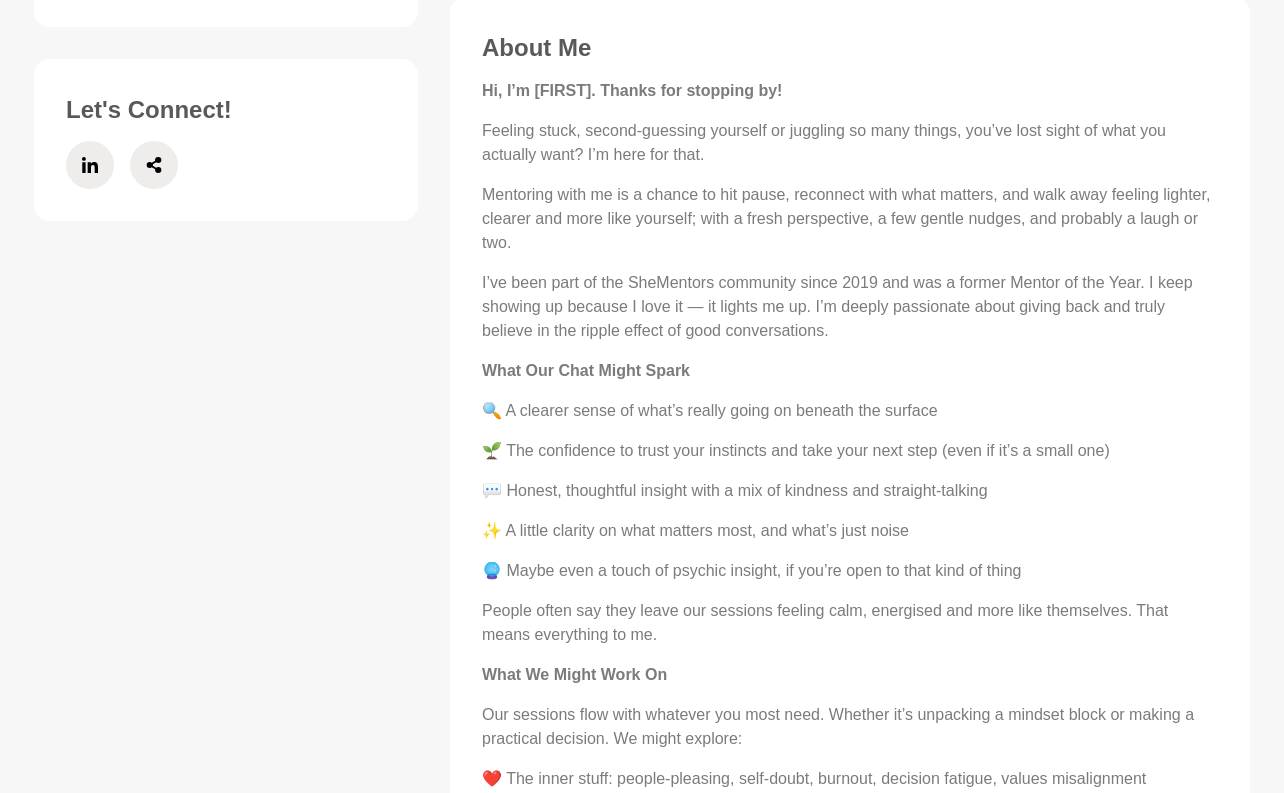 click on "💬 Honest, thoughtful insight with a mix of kindness and straight-talking" at bounding box center [850, 491] 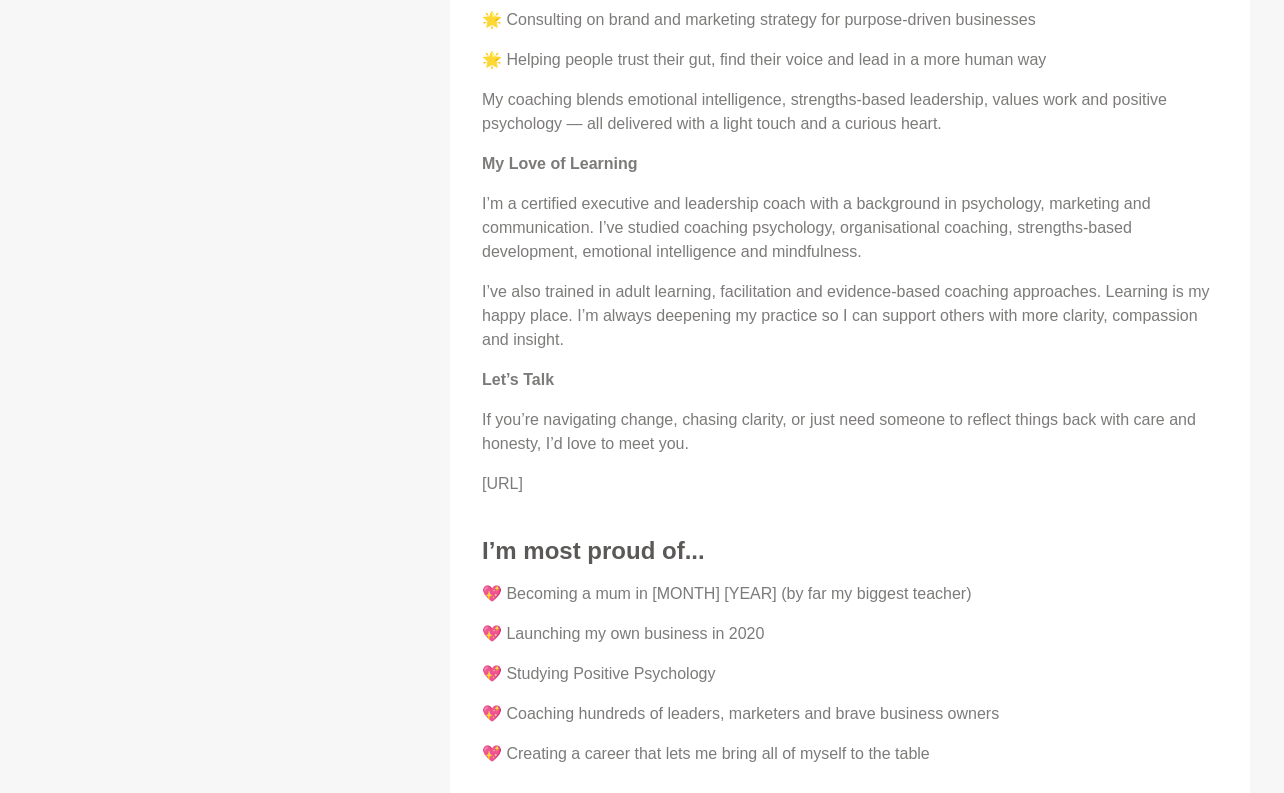 scroll, scrollTop: 2330, scrollLeft: 0, axis: vertical 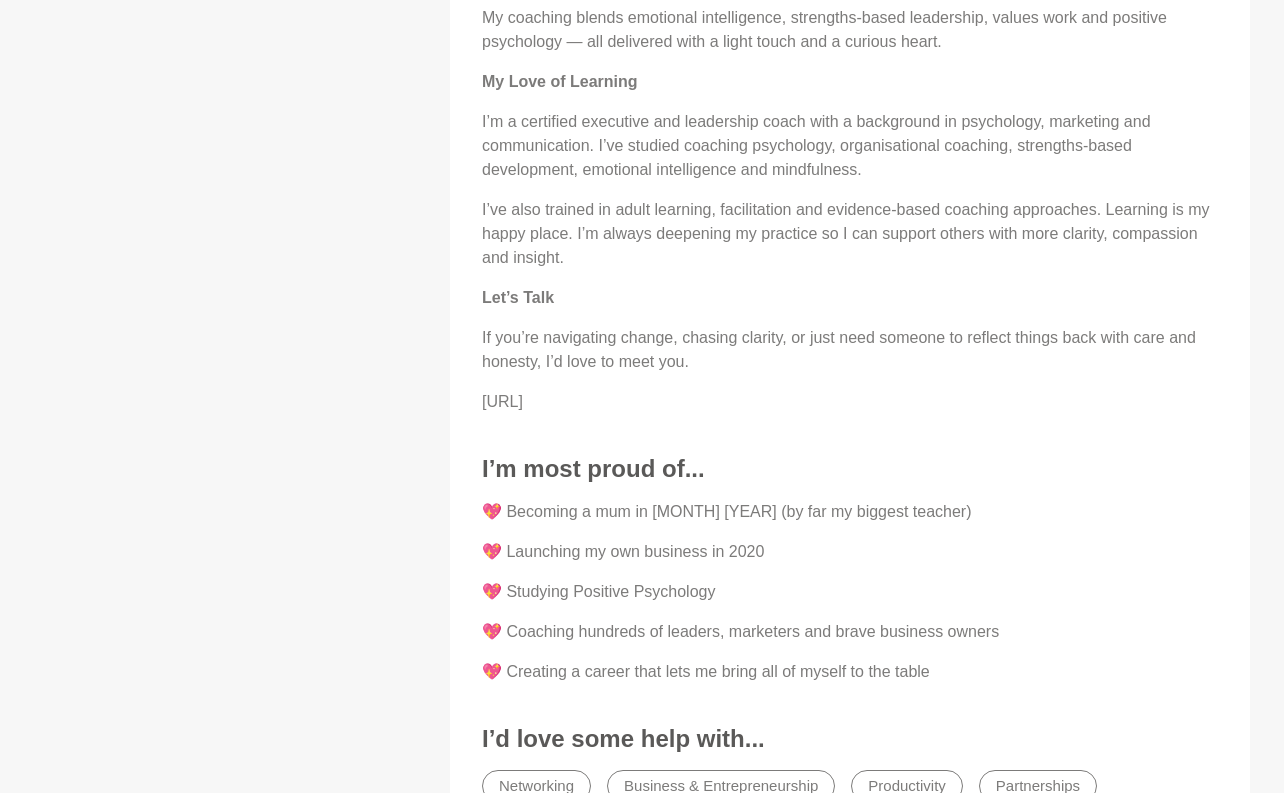 drag, startPoint x: 644, startPoint y: 431, endPoint x: 468, endPoint y: 430, distance: 176.00284 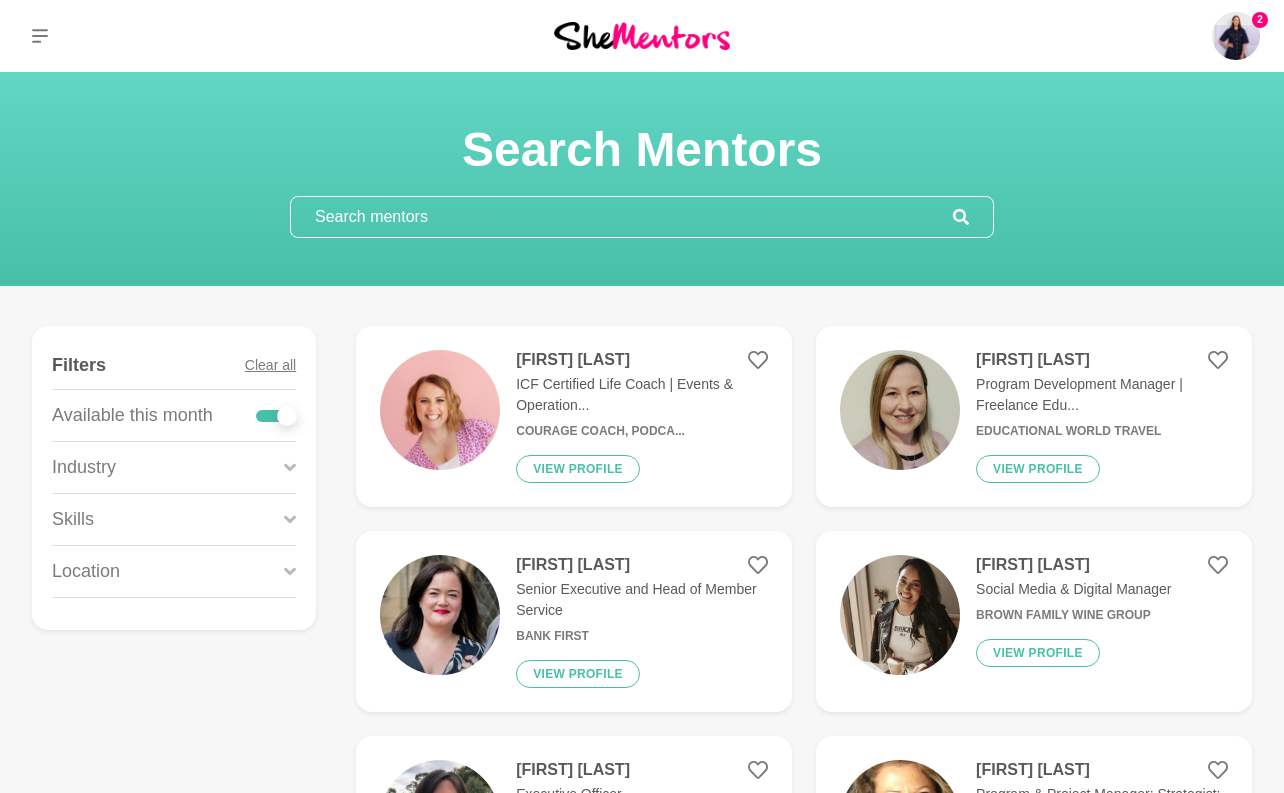 scroll, scrollTop: 746, scrollLeft: 0, axis: vertical 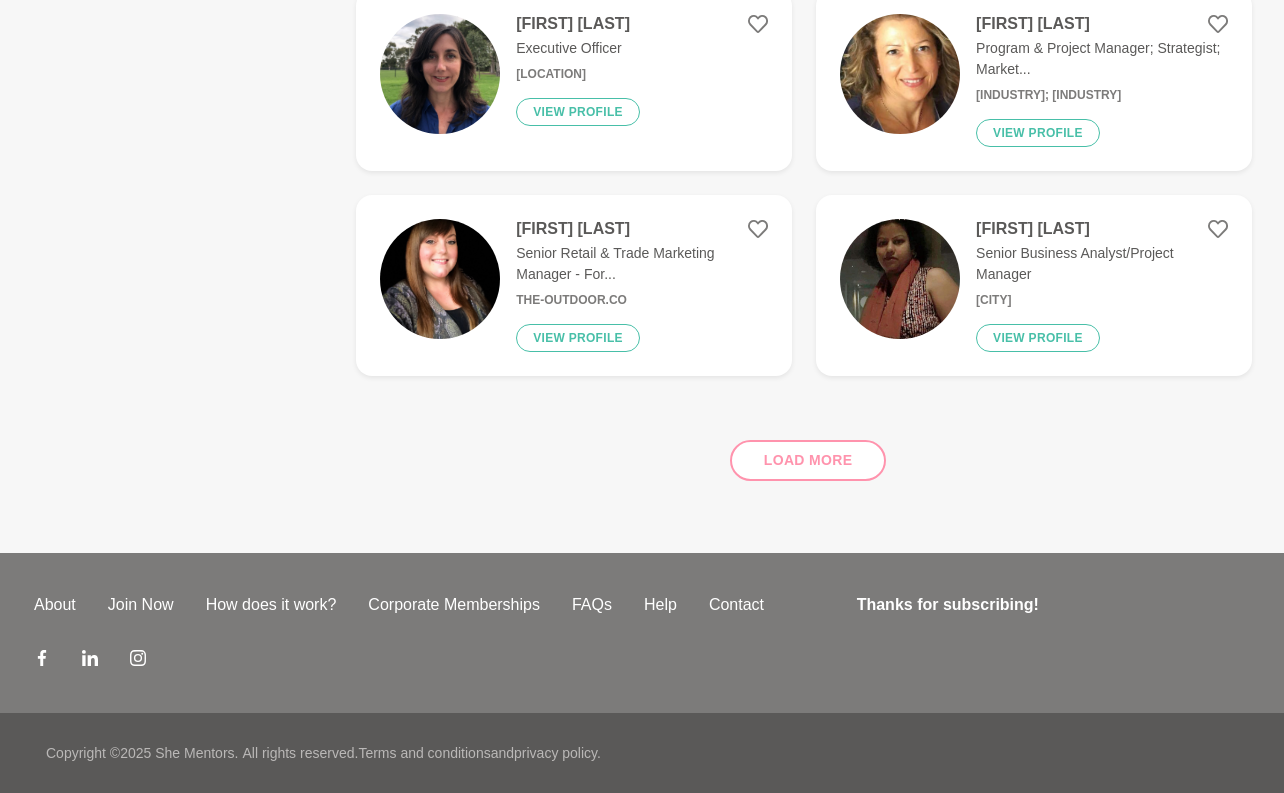 click on "Load more" at bounding box center [804, 452] 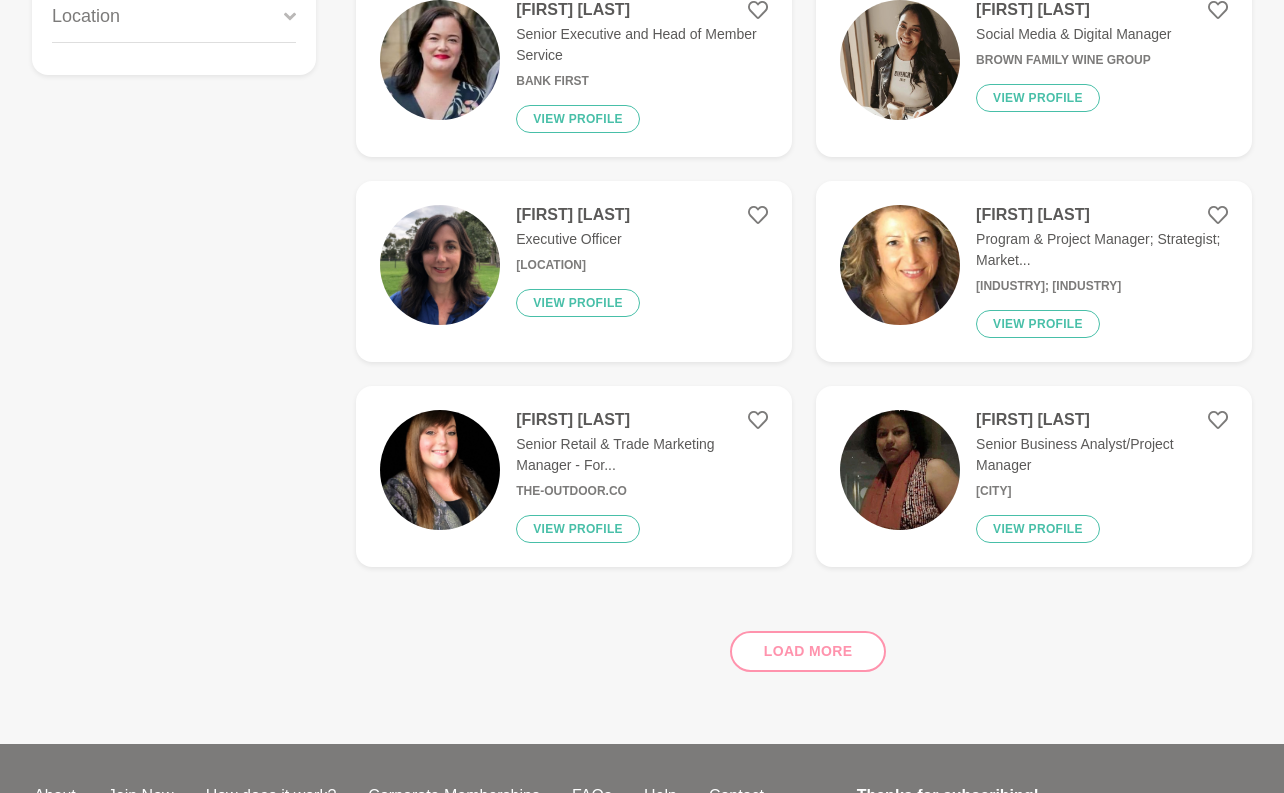 scroll, scrollTop: 746, scrollLeft: 0, axis: vertical 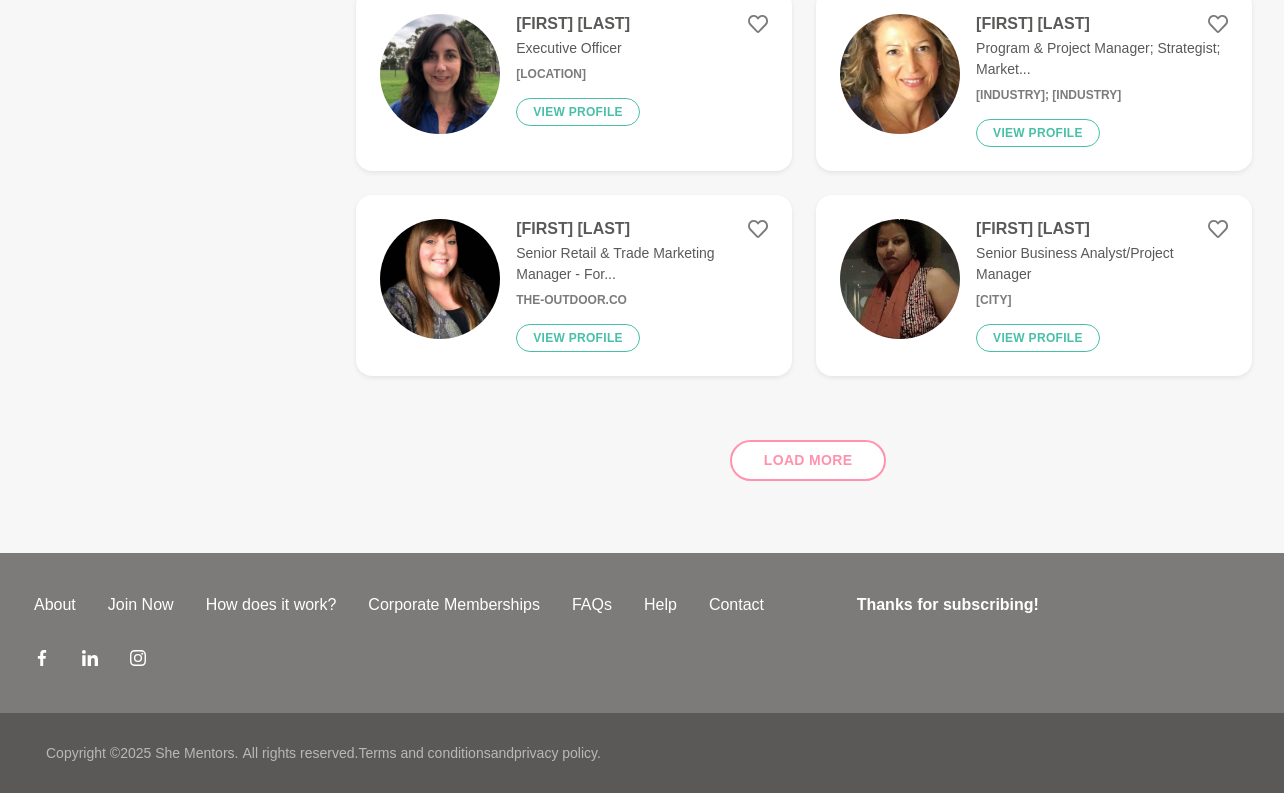 click on "Load more" at bounding box center [804, 452] 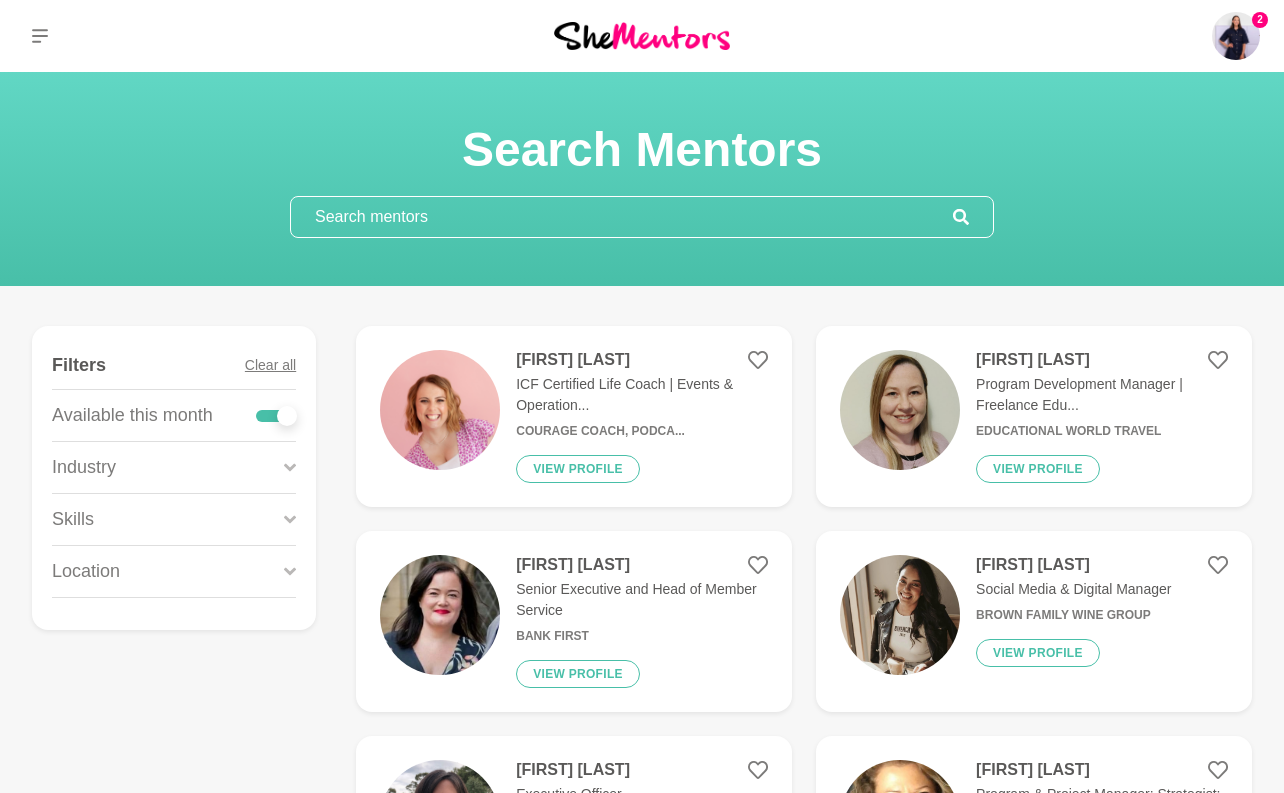 click at bounding box center (642, 36) 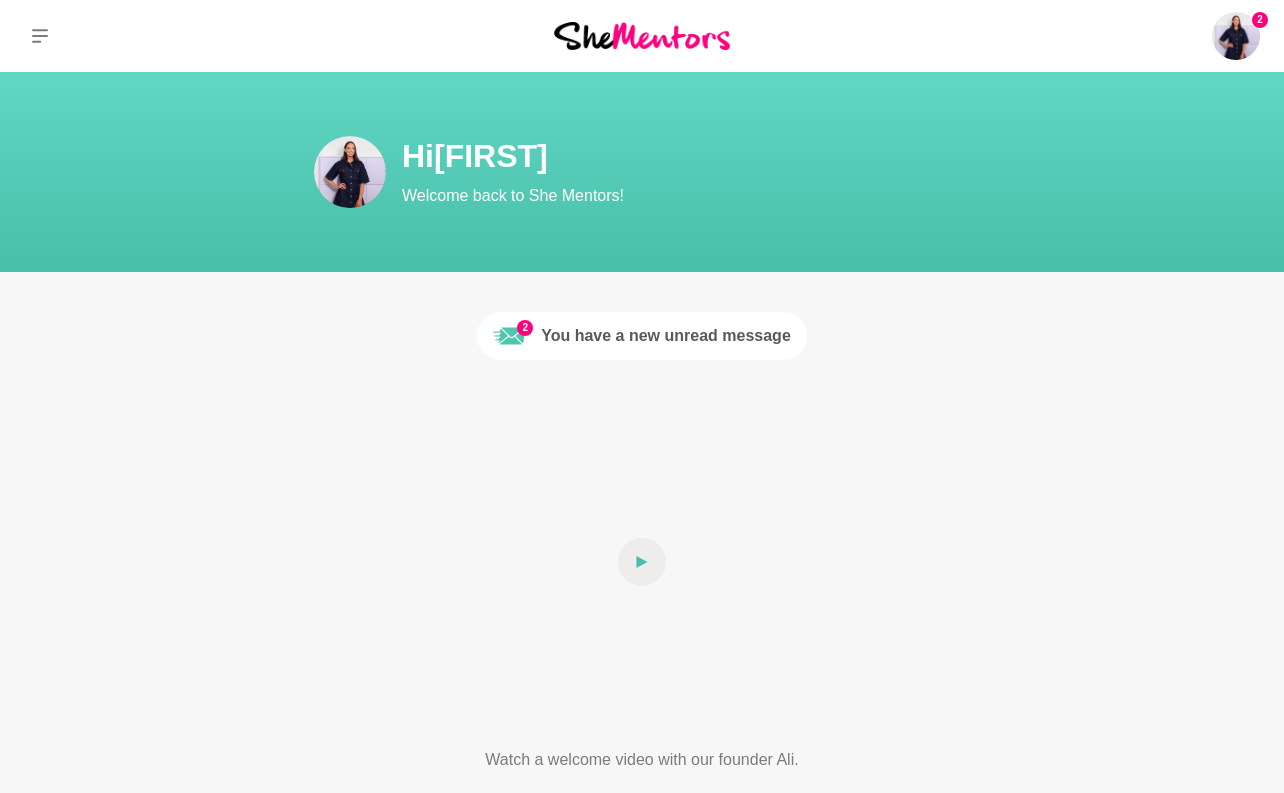 click on "2 You have a new unread message" at bounding box center (642, 336) 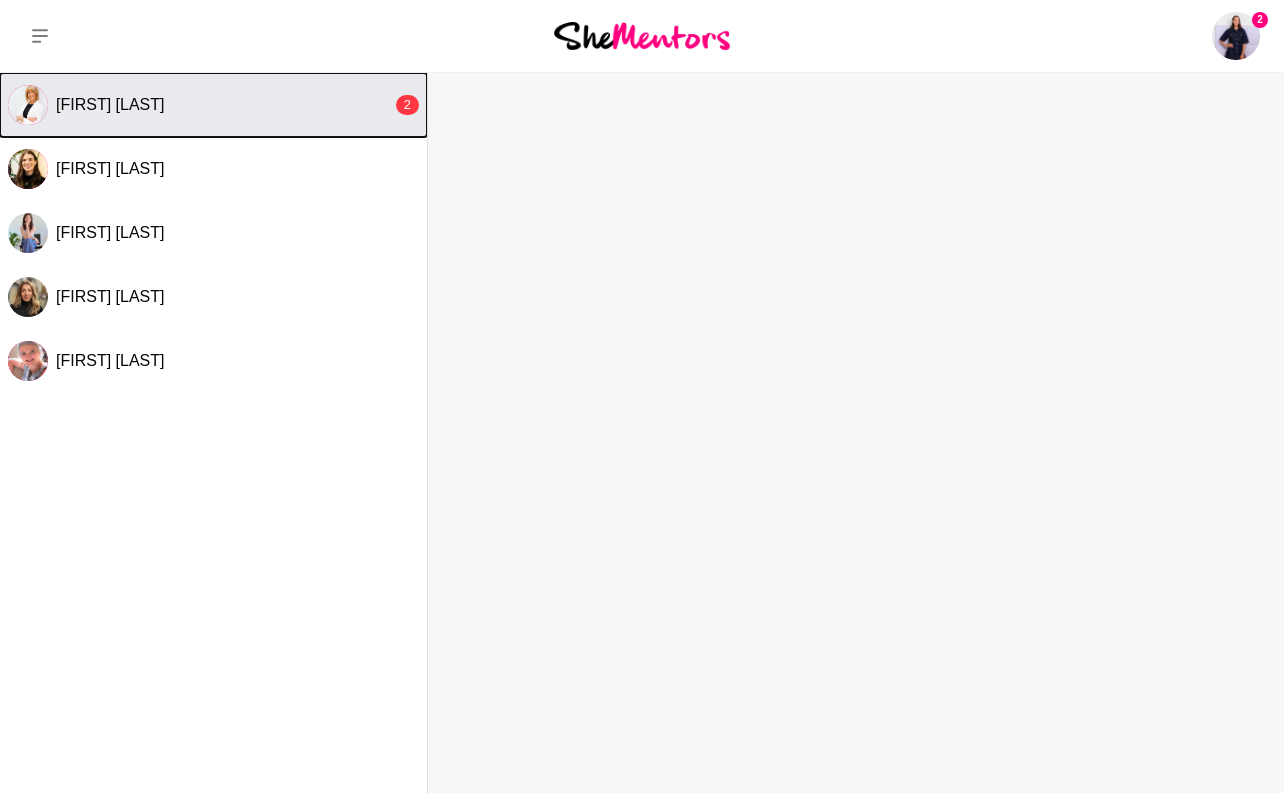 click on "[FIRST] [LAST] 2" at bounding box center (213, 105) 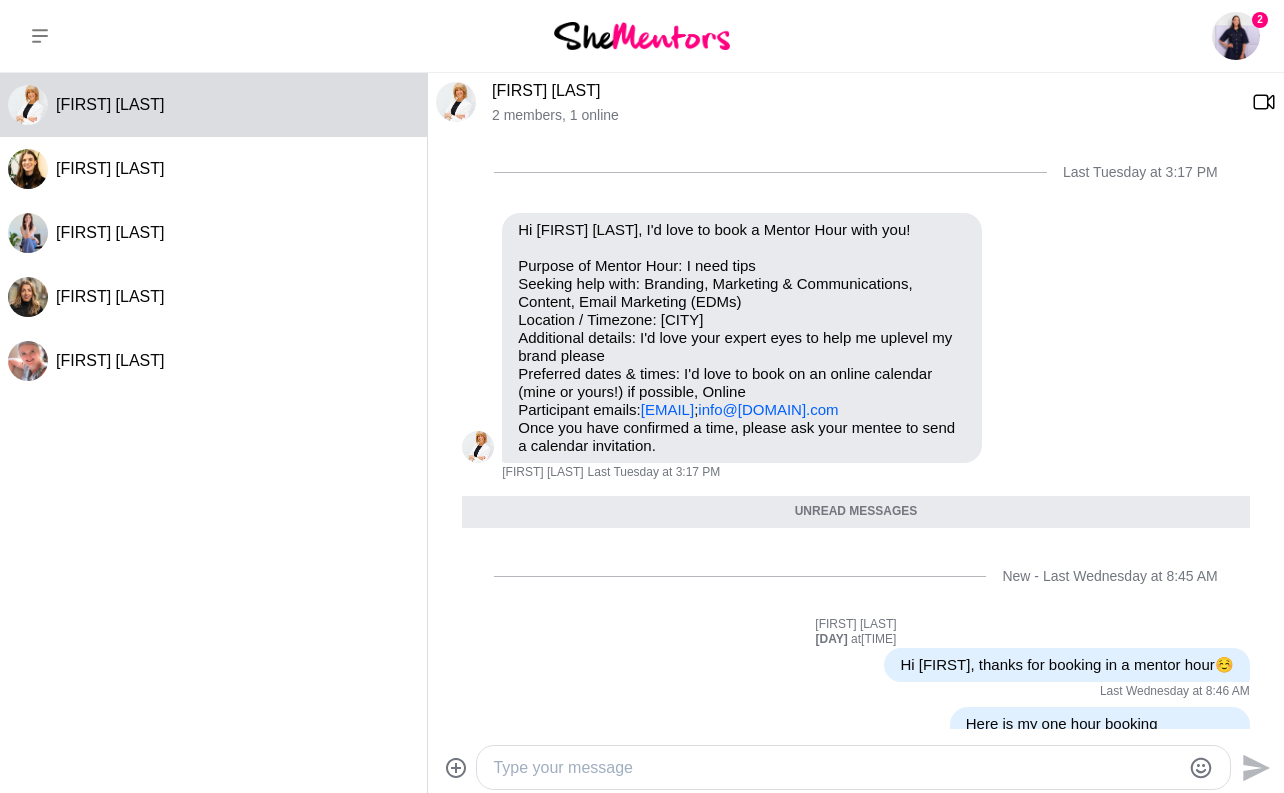 scroll, scrollTop: 247, scrollLeft: 0, axis: vertical 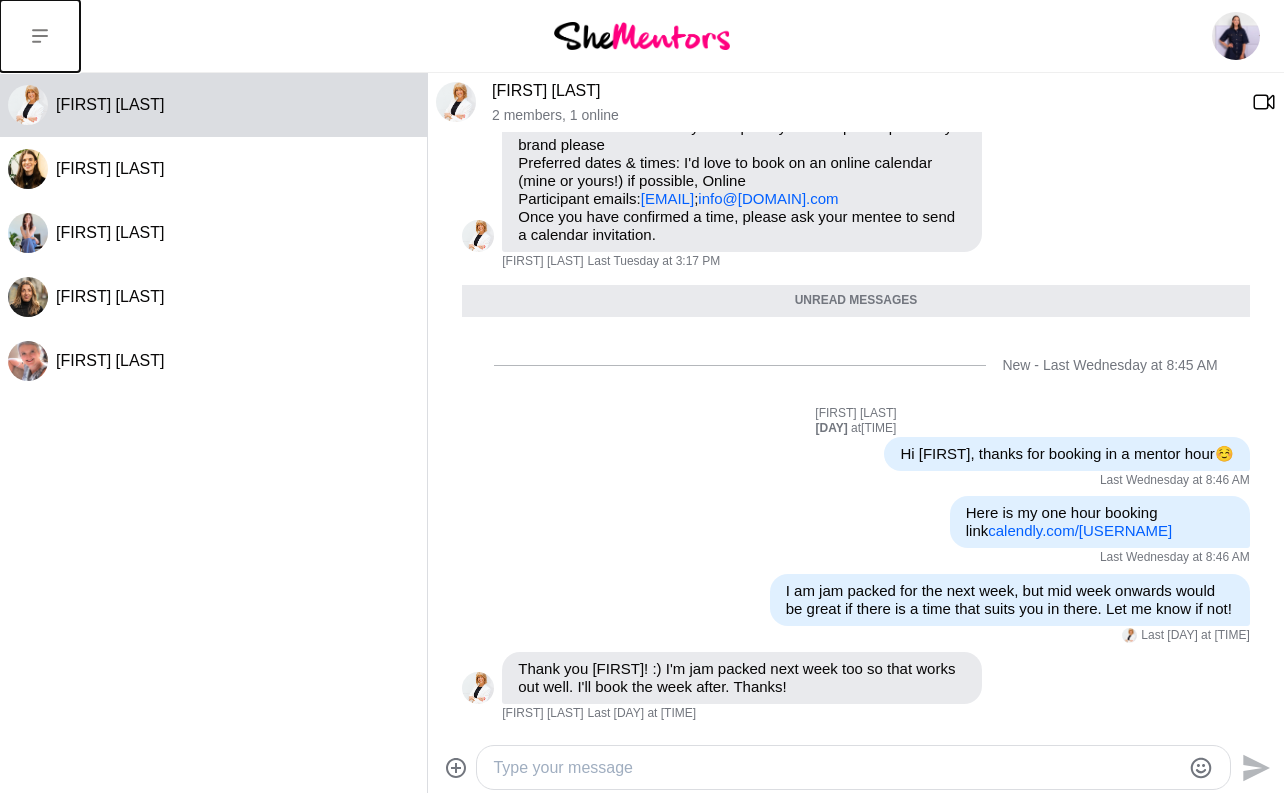 drag, startPoint x: 48, startPoint y: 33, endPoint x: 51, endPoint y: 43, distance: 10.440307 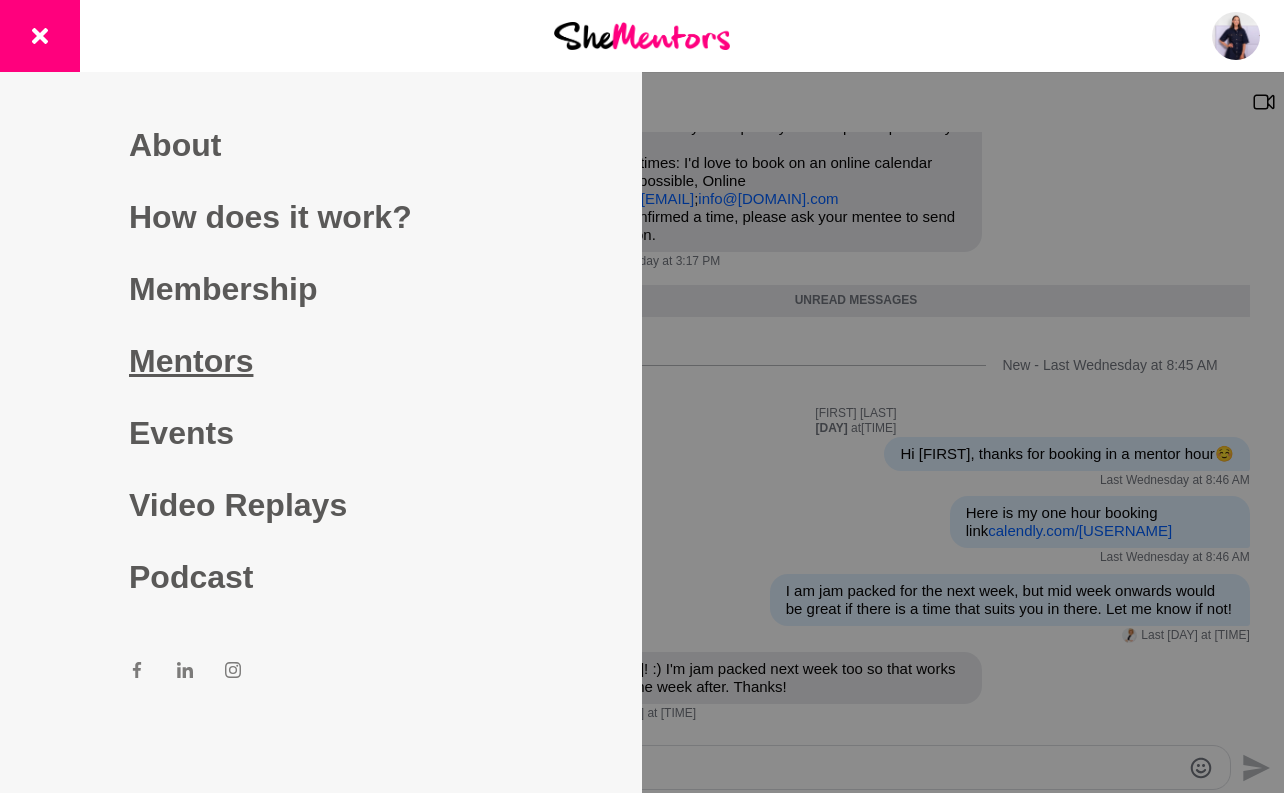 click on "Mentors" at bounding box center (321, 361) 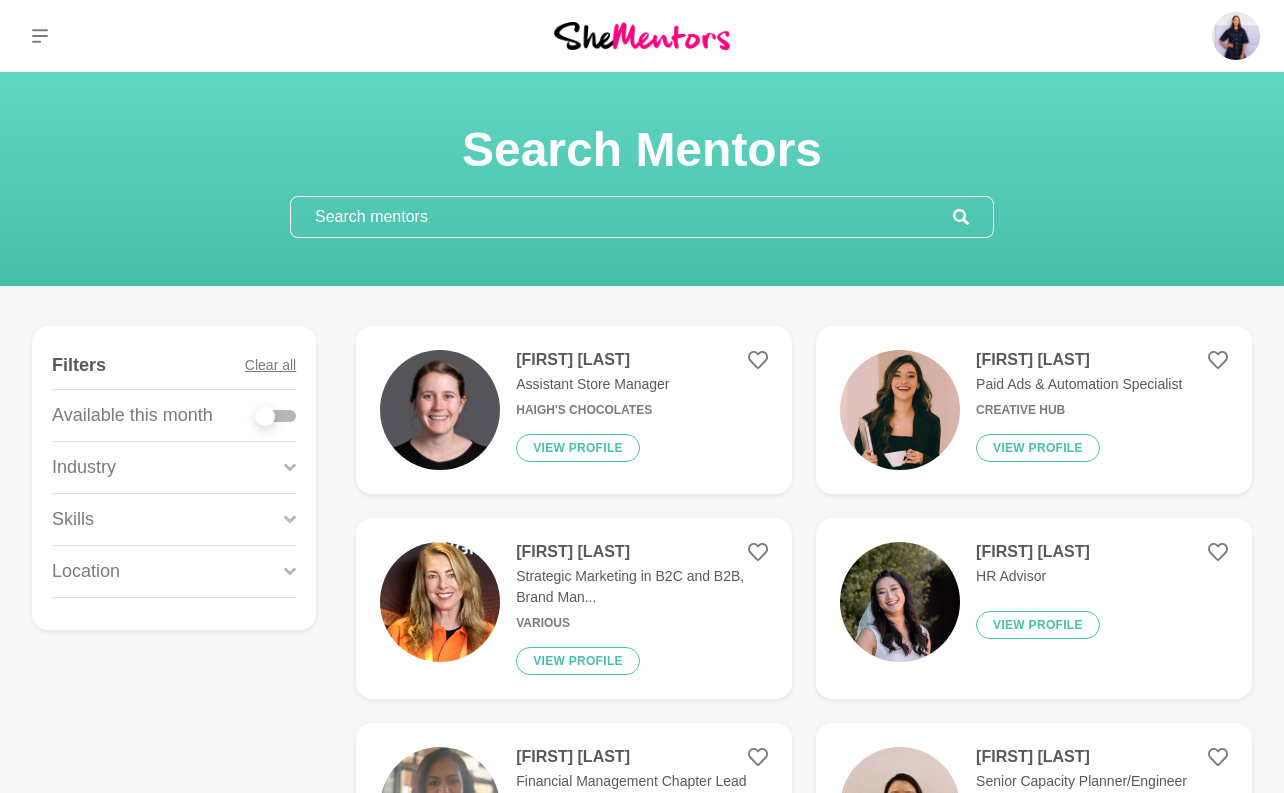 click at bounding box center (276, 416) 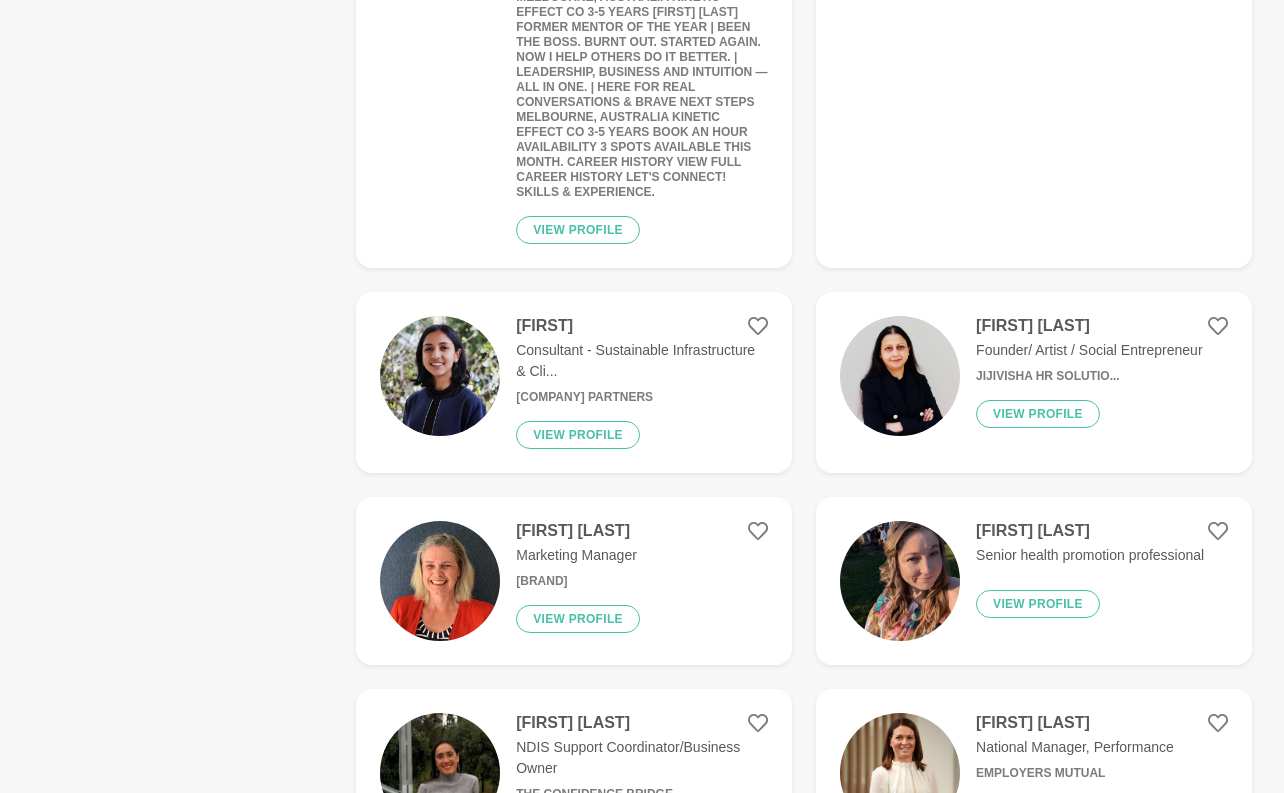 scroll, scrollTop: 3818, scrollLeft: 0, axis: vertical 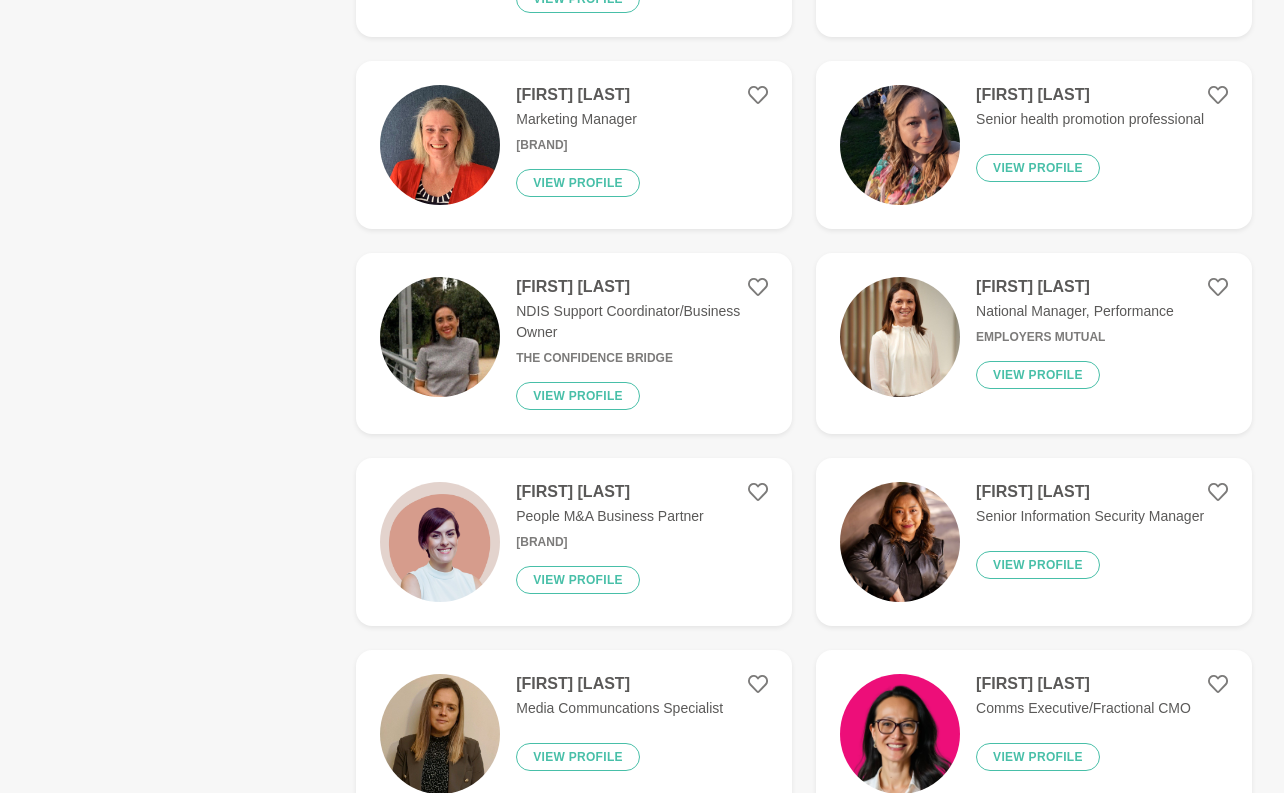click on "Load more" at bounding box center [808, 902] 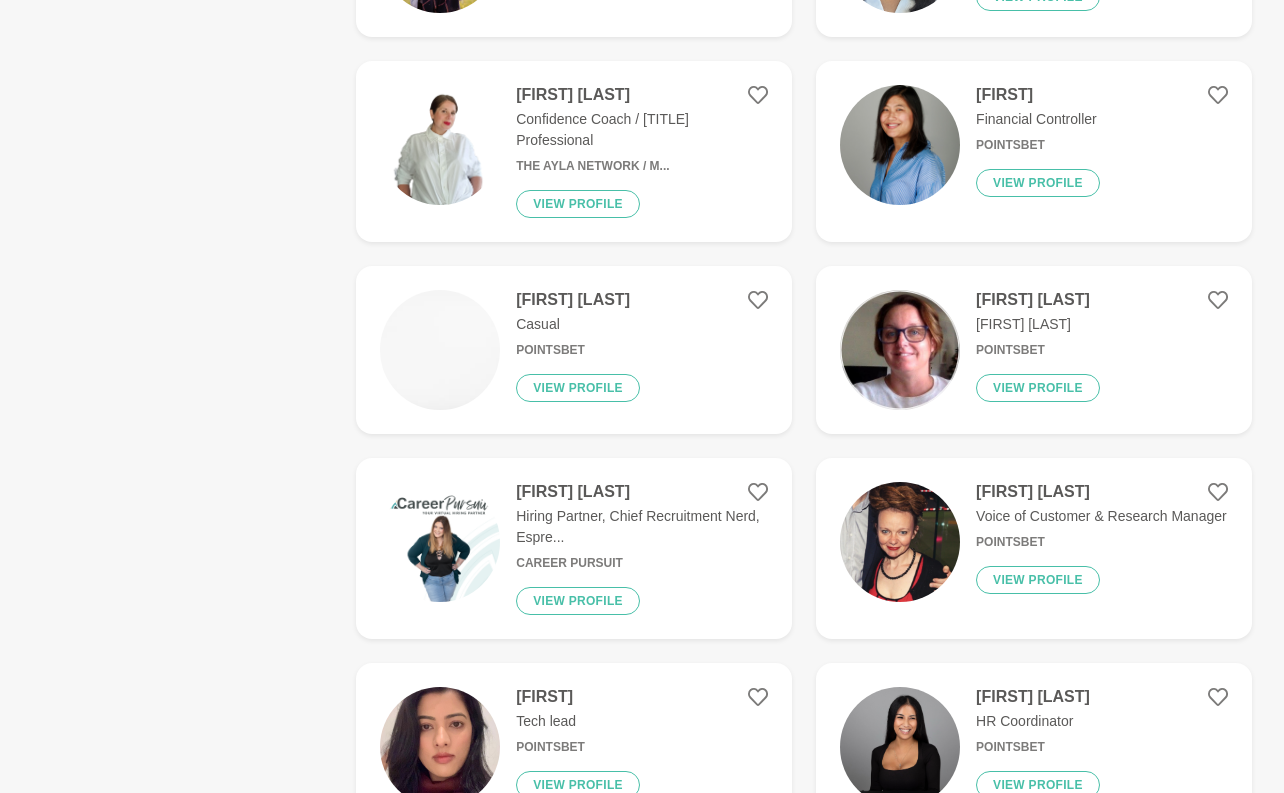click on "Load more" at bounding box center [808, 915] 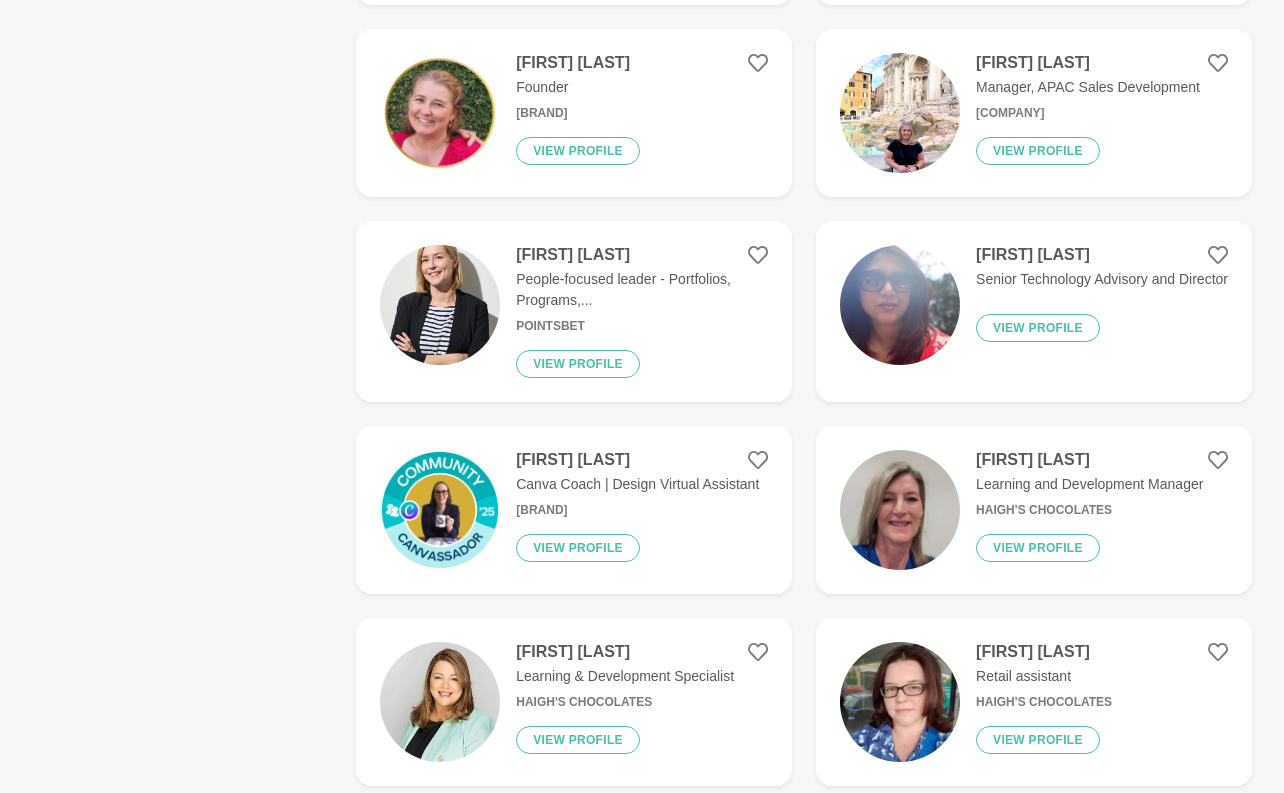 scroll, scrollTop: 11392, scrollLeft: 0, axis: vertical 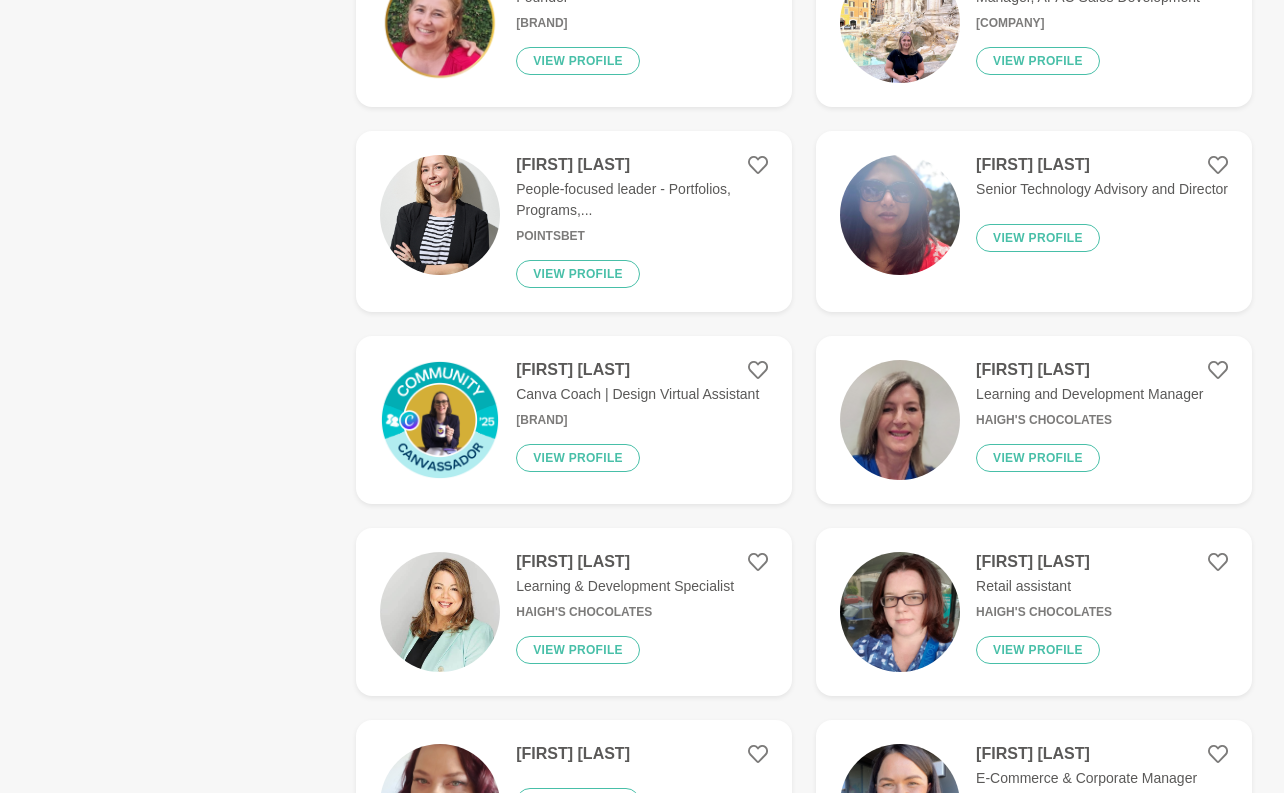 click on "Load more" at bounding box center [808, 1164] 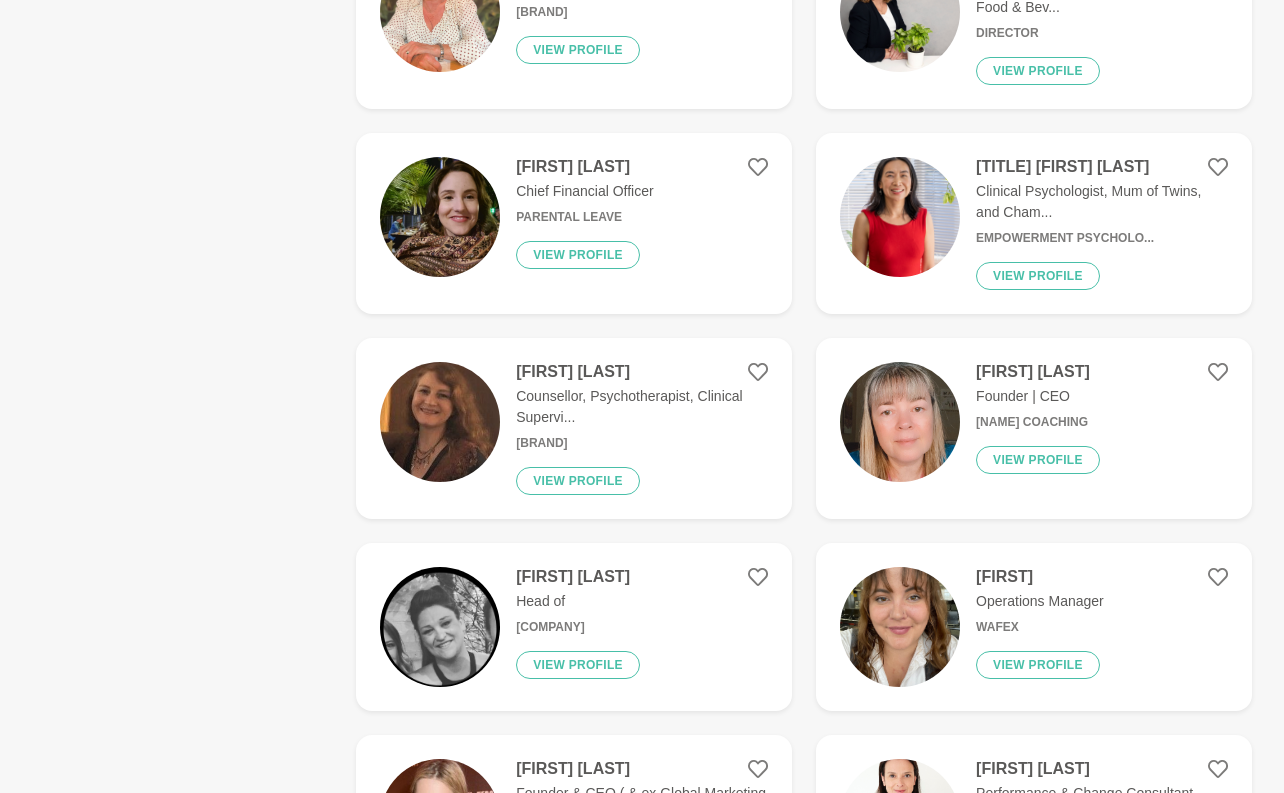 scroll, scrollTop: 15676, scrollLeft: 0, axis: vertical 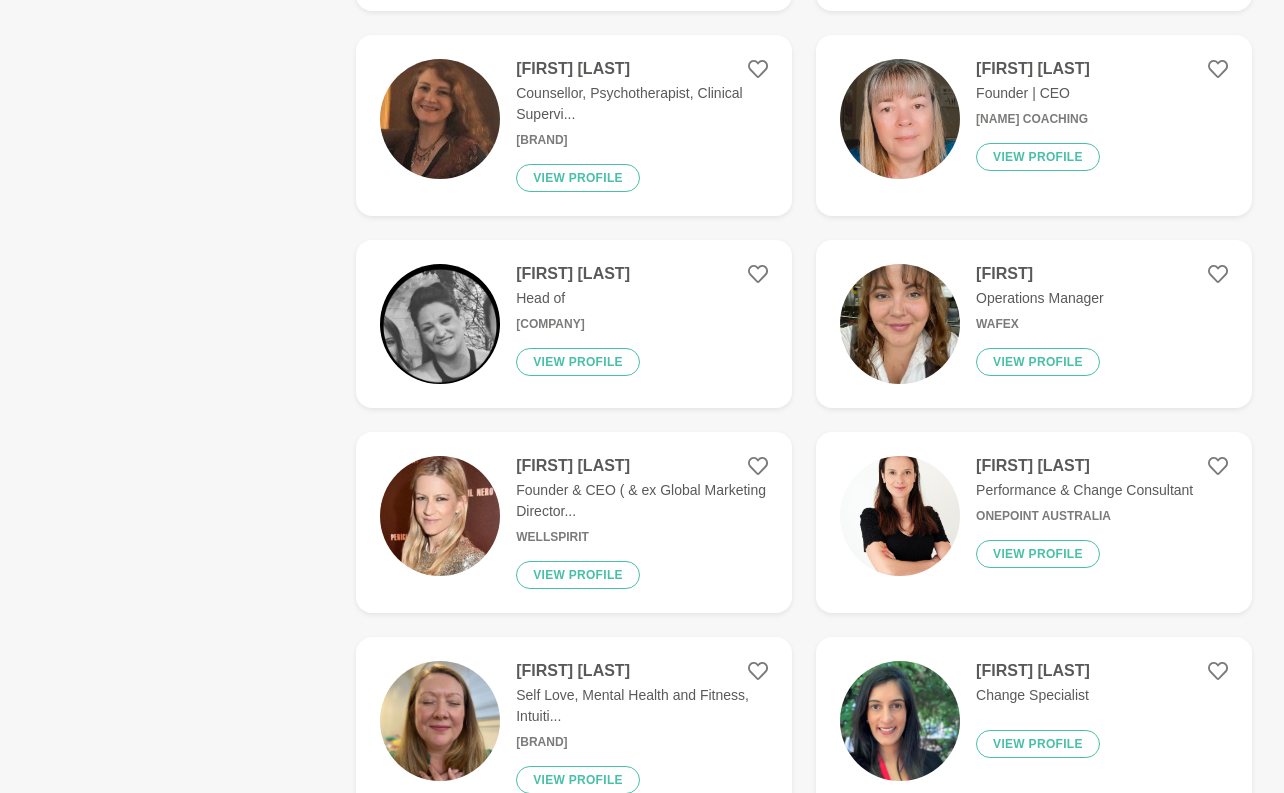 click on "Load more" at bounding box center [808, 902] 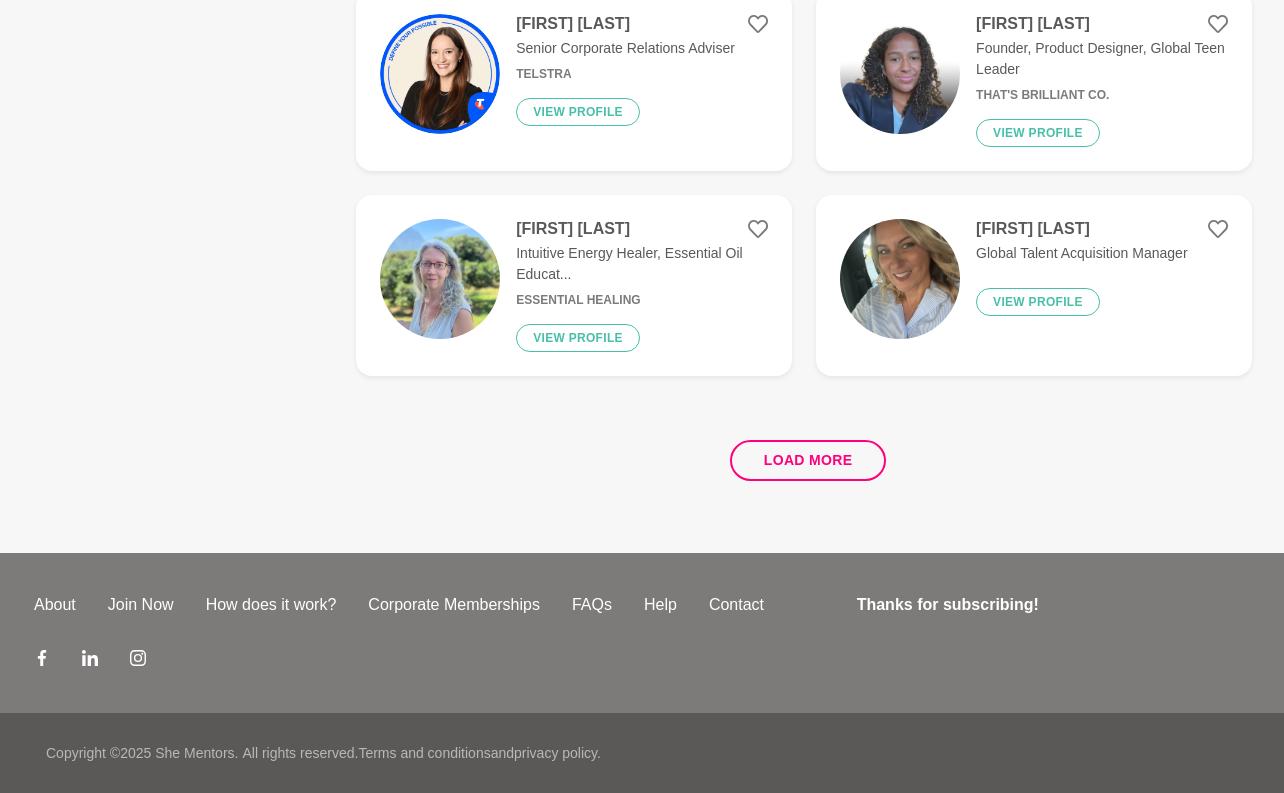 scroll, scrollTop: 0, scrollLeft: 0, axis: both 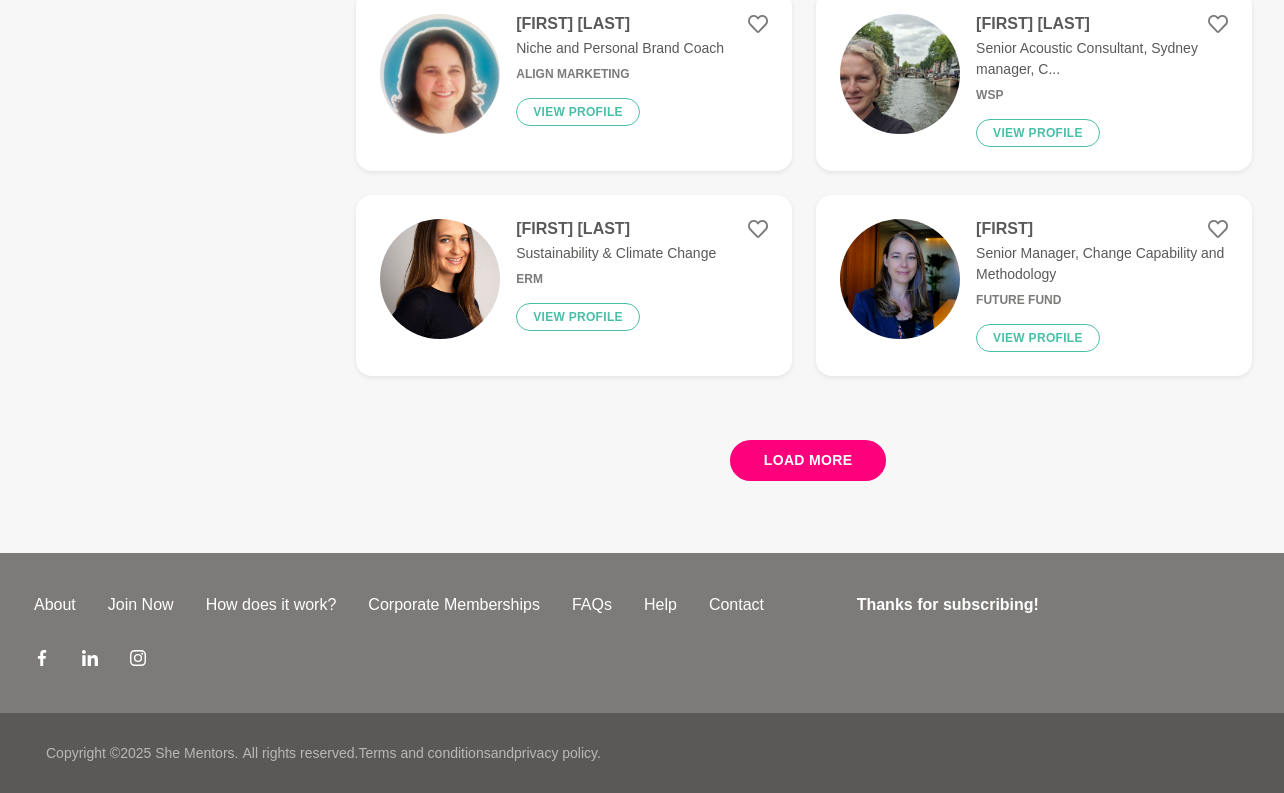 click on "Load more" at bounding box center [808, 460] 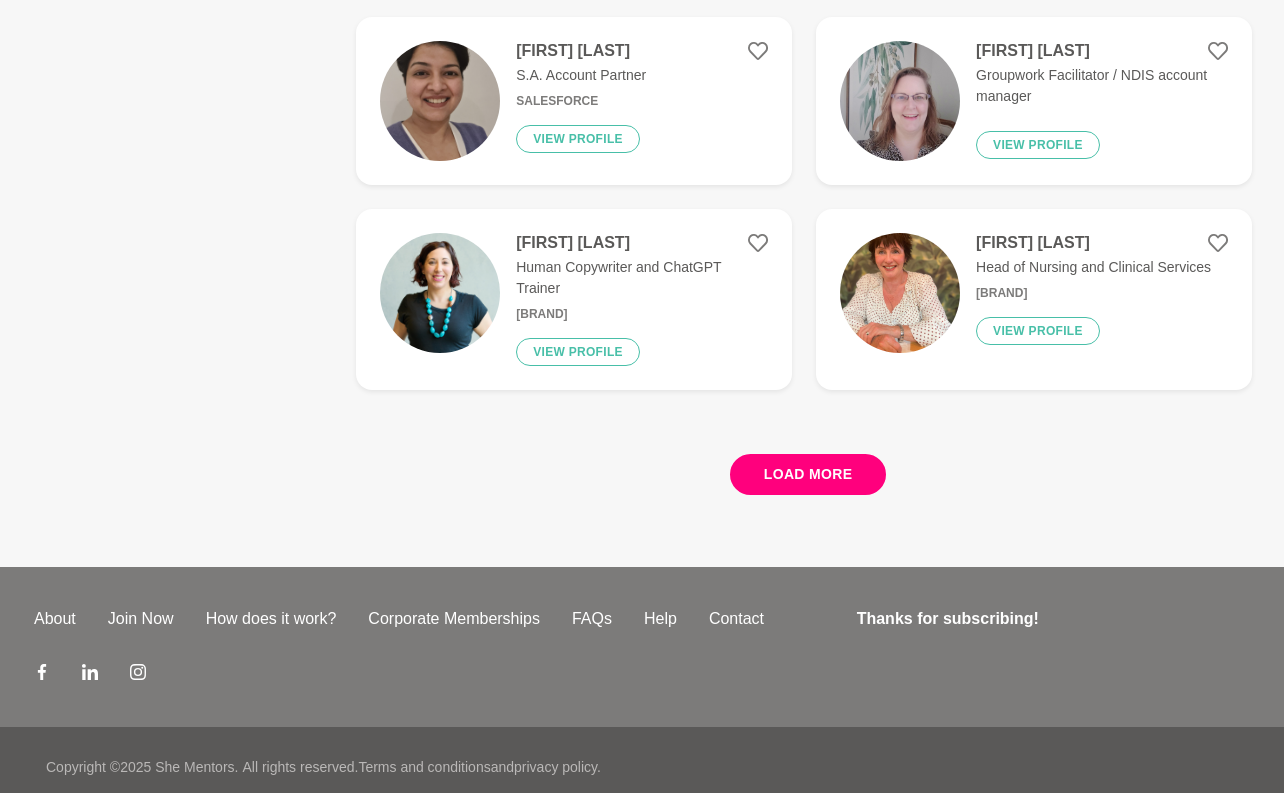 scroll, scrollTop: 7853, scrollLeft: 0, axis: vertical 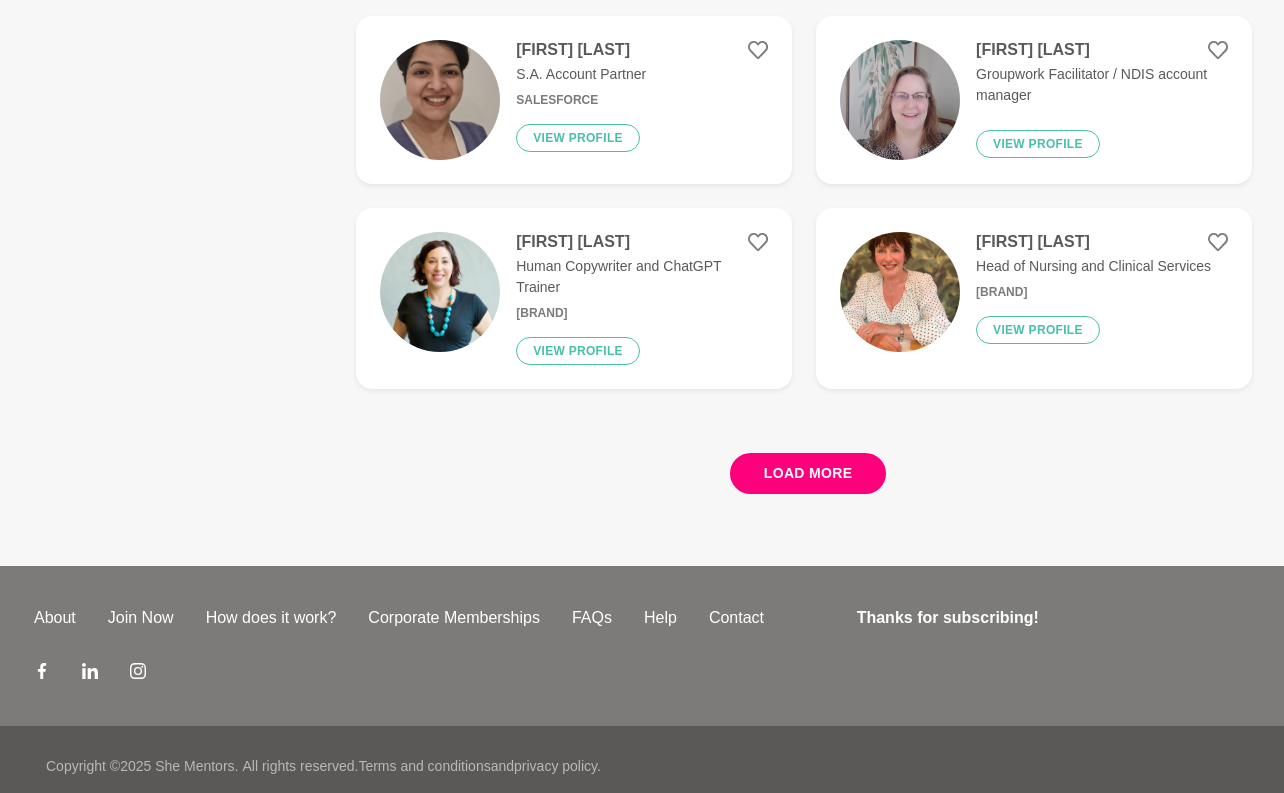 click on "Load more" at bounding box center (808, 473) 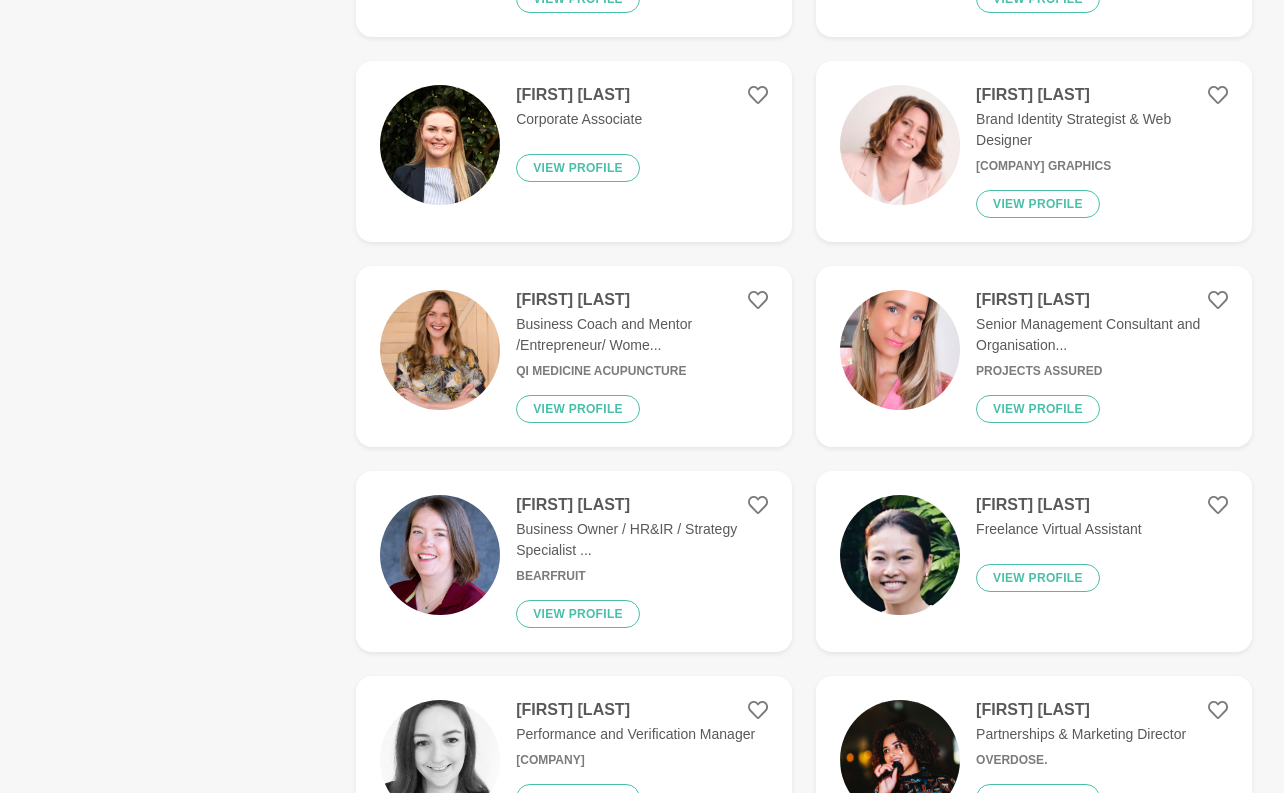scroll, scrollTop: 11862, scrollLeft: 0, axis: vertical 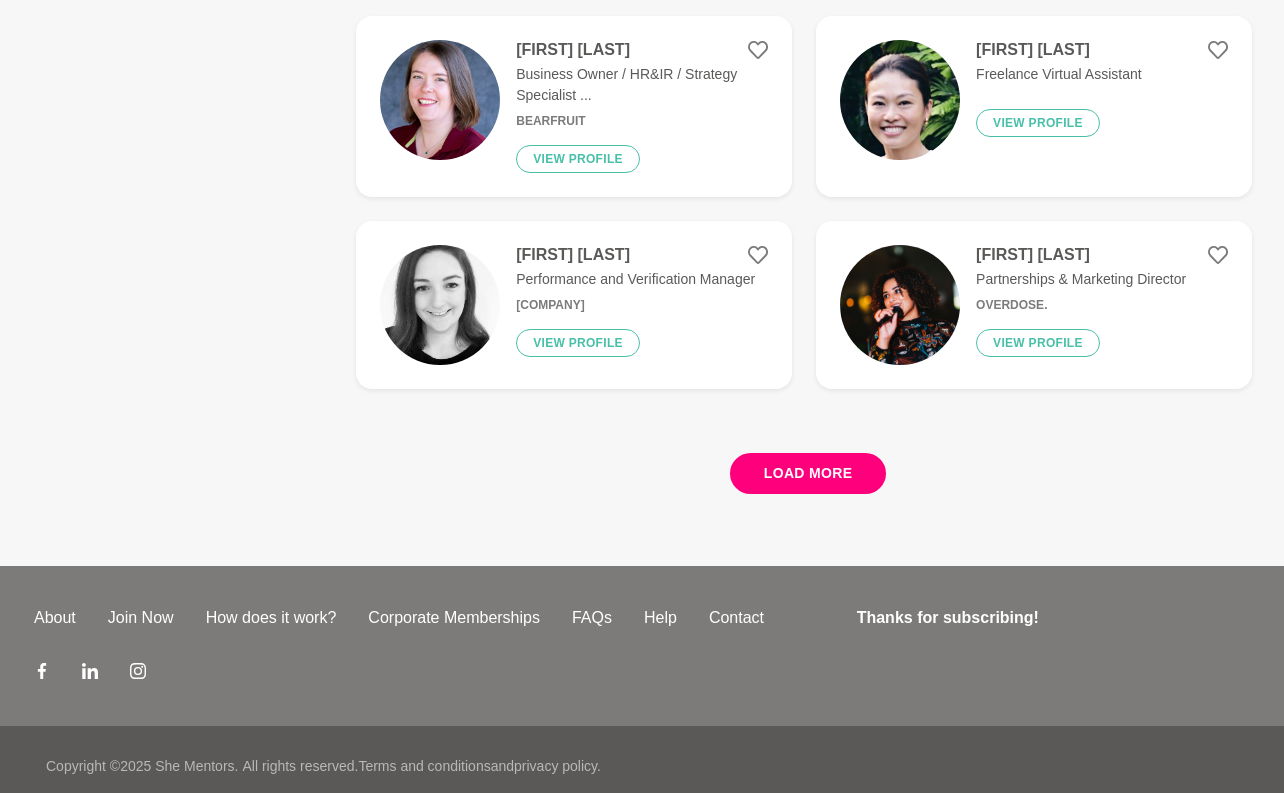 click on "Load more" at bounding box center [808, 473] 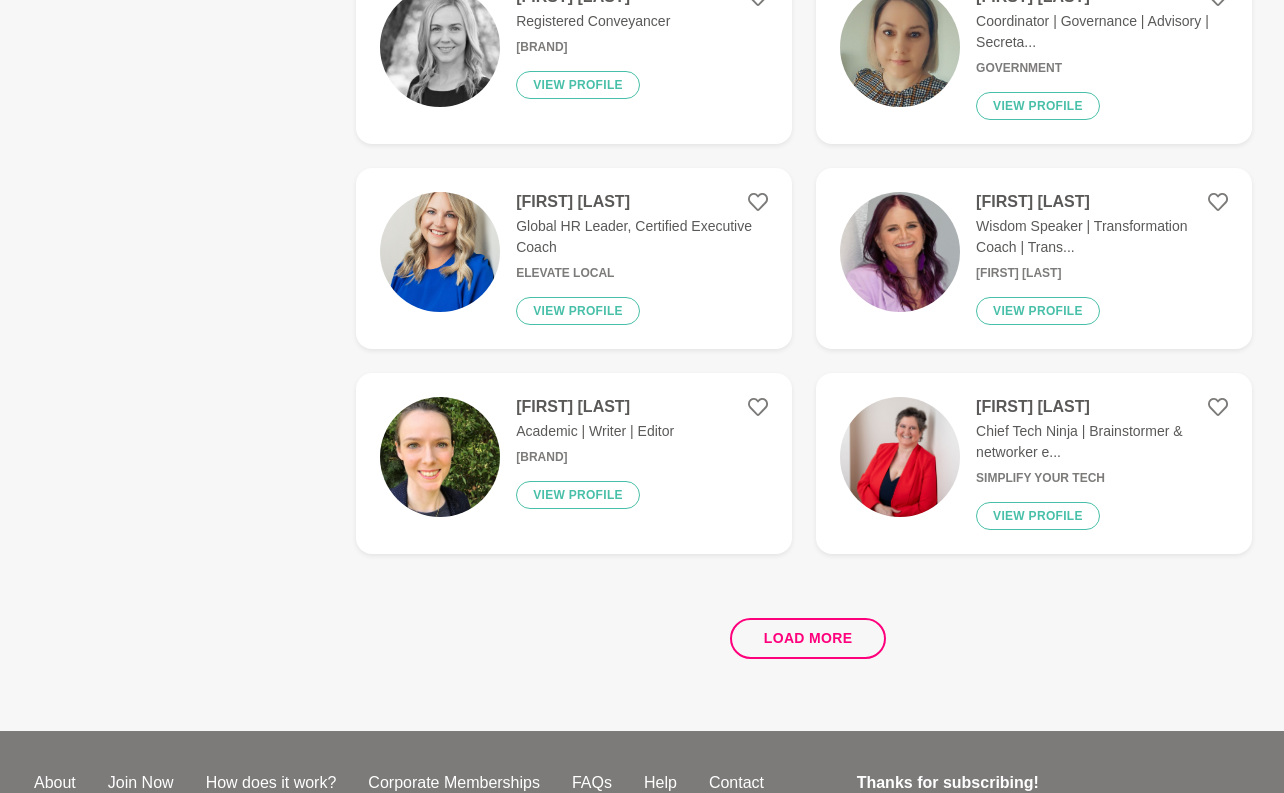 scroll, scrollTop: 15902, scrollLeft: 0, axis: vertical 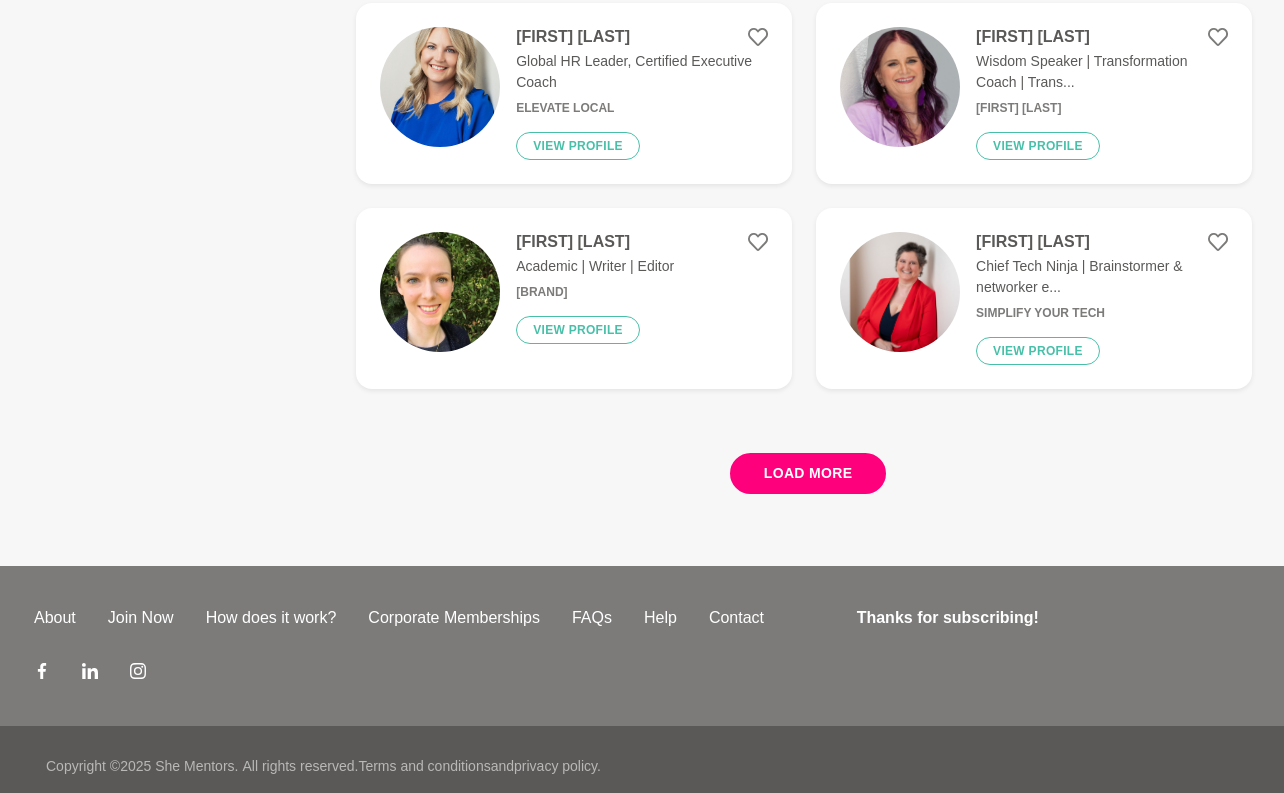 click on "Load more" at bounding box center (808, 473) 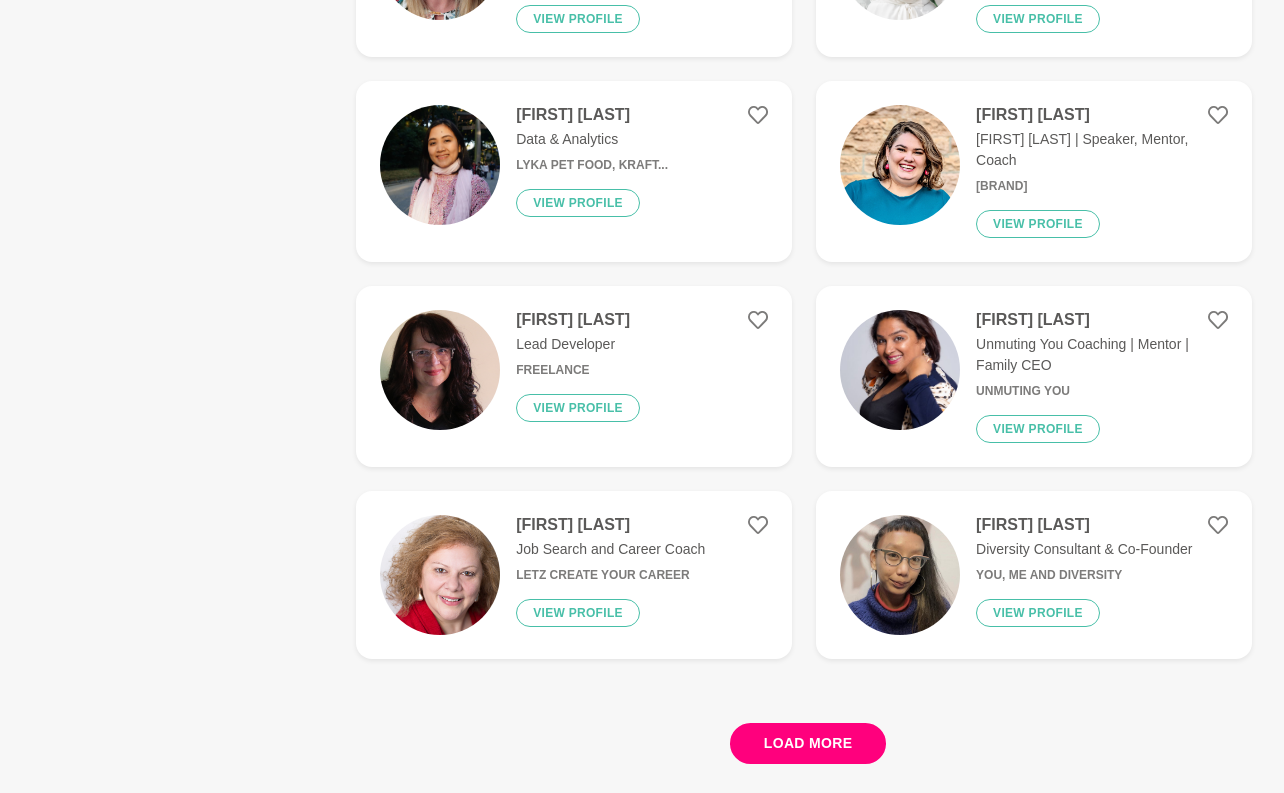scroll, scrollTop: 19846, scrollLeft: 0, axis: vertical 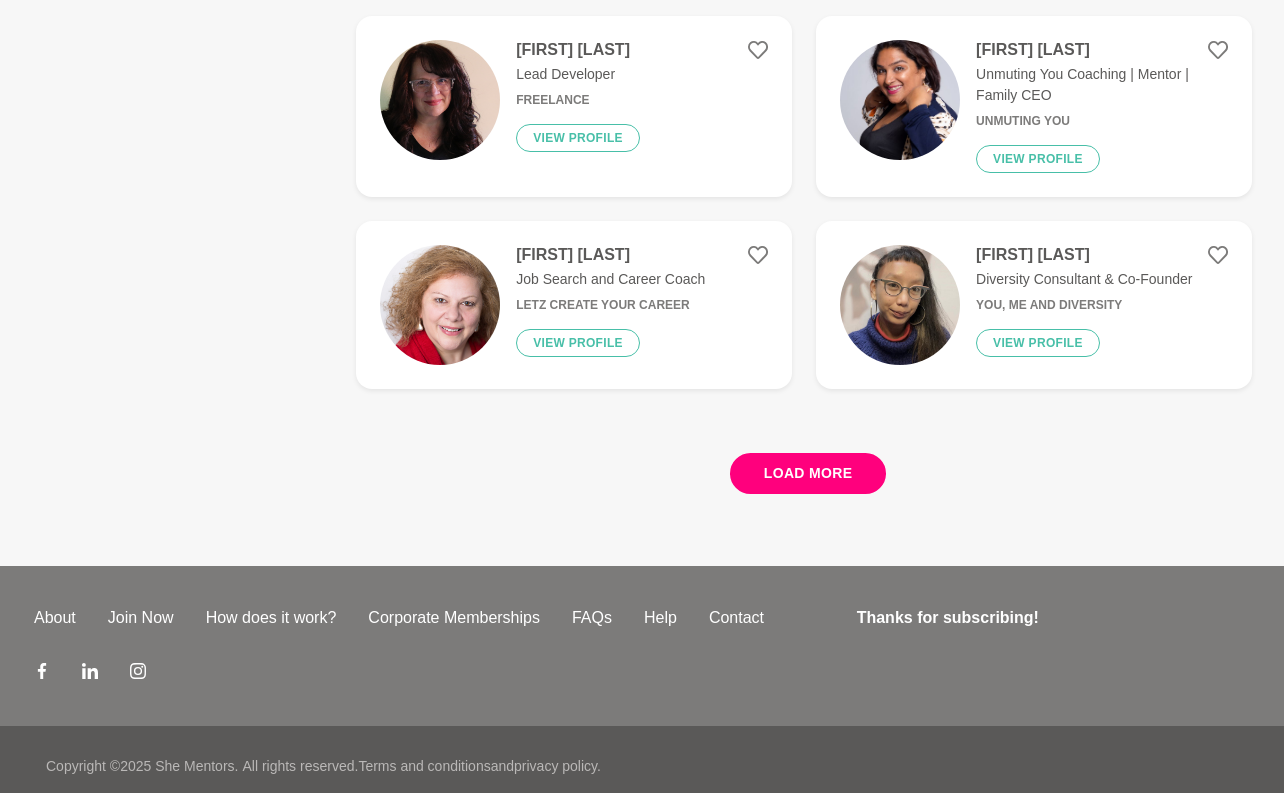 click on "Load more" at bounding box center (808, 473) 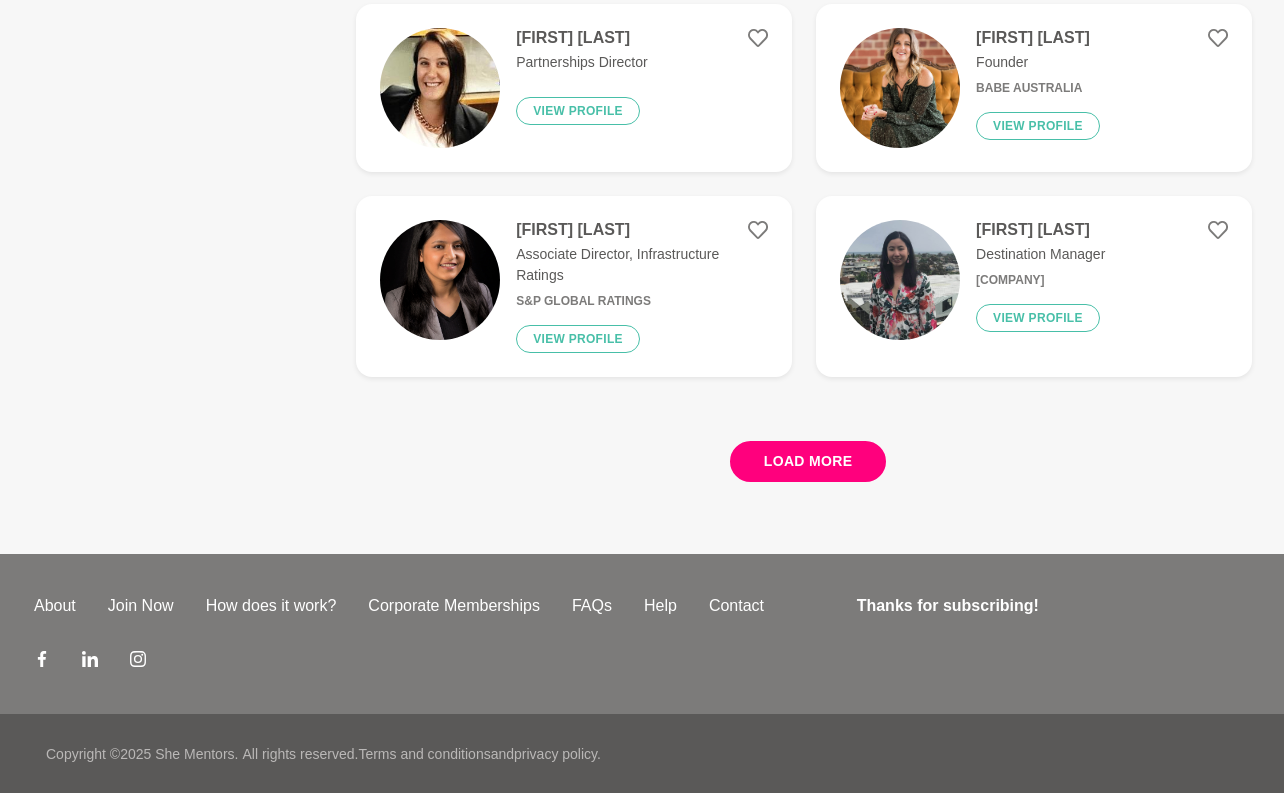 scroll, scrollTop: 23816, scrollLeft: 0, axis: vertical 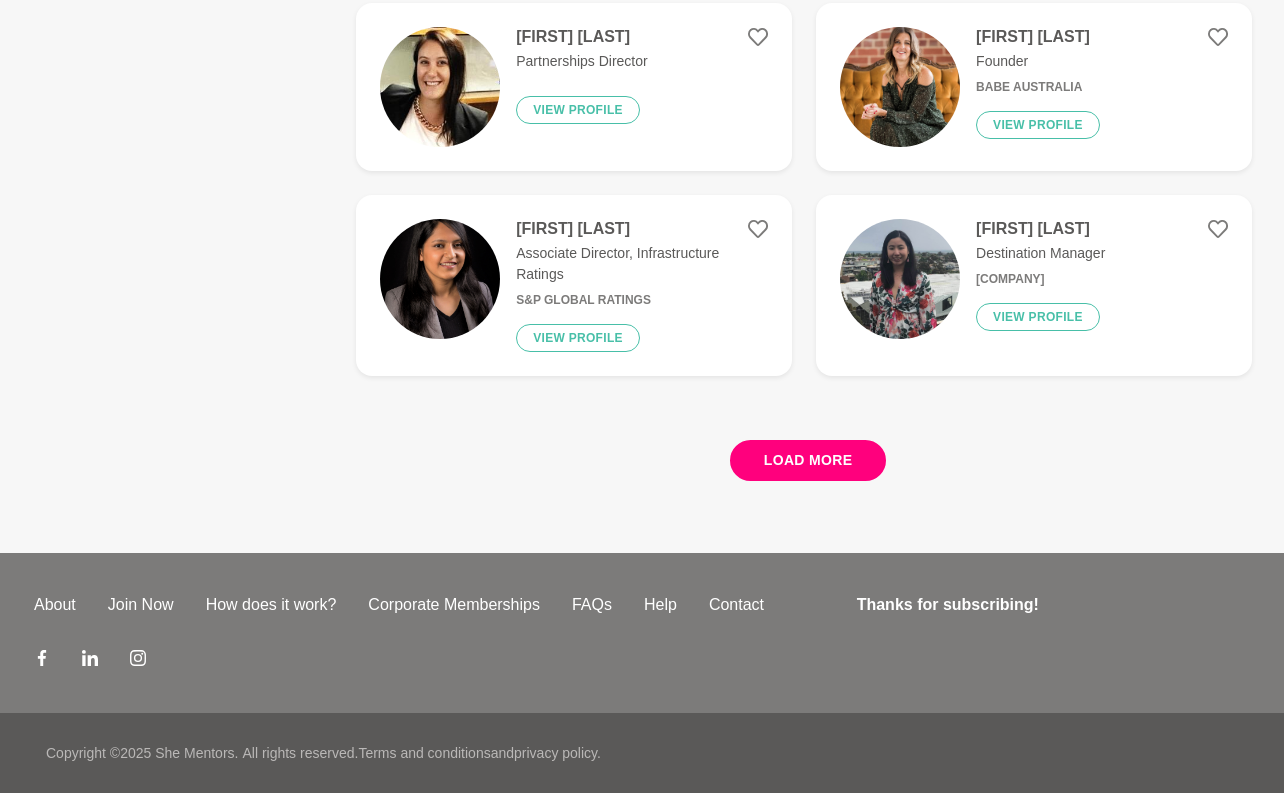 click on "Load more" at bounding box center [808, 460] 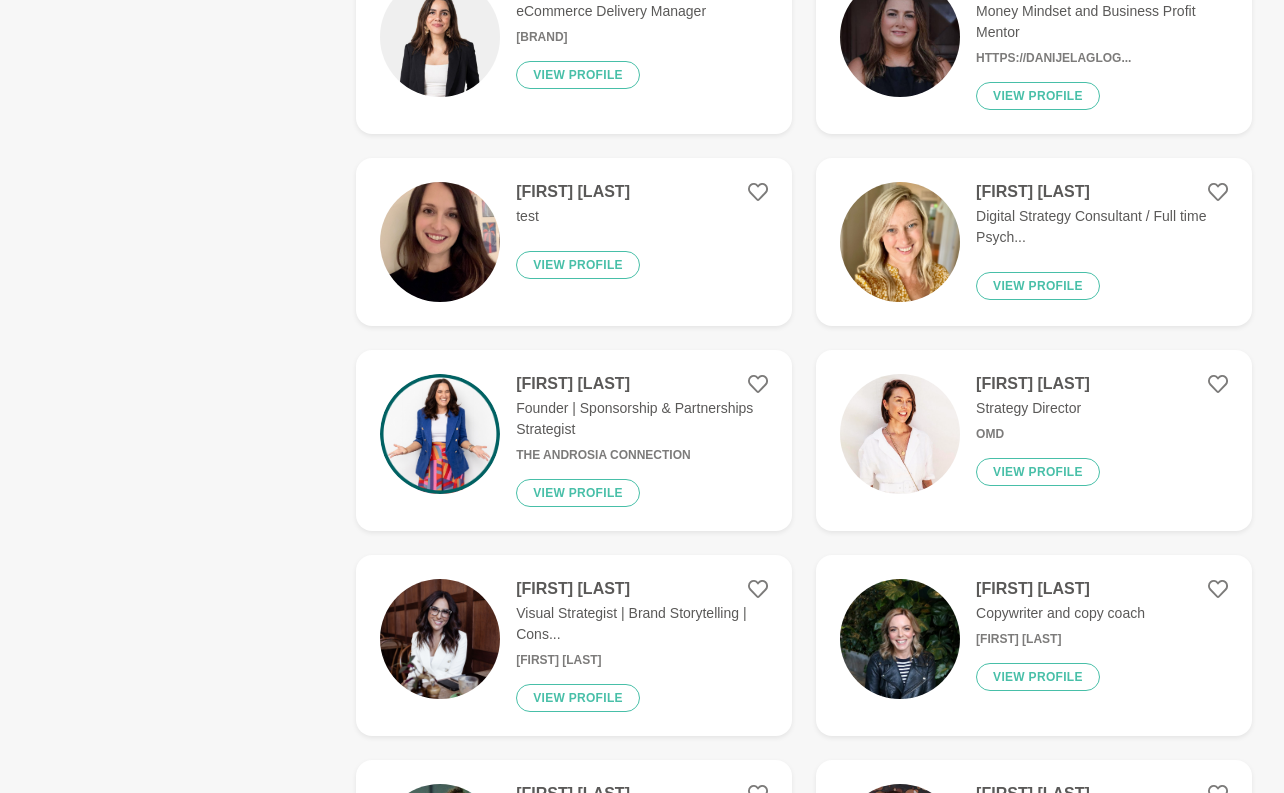 scroll, scrollTop: 21086, scrollLeft: 0, axis: vertical 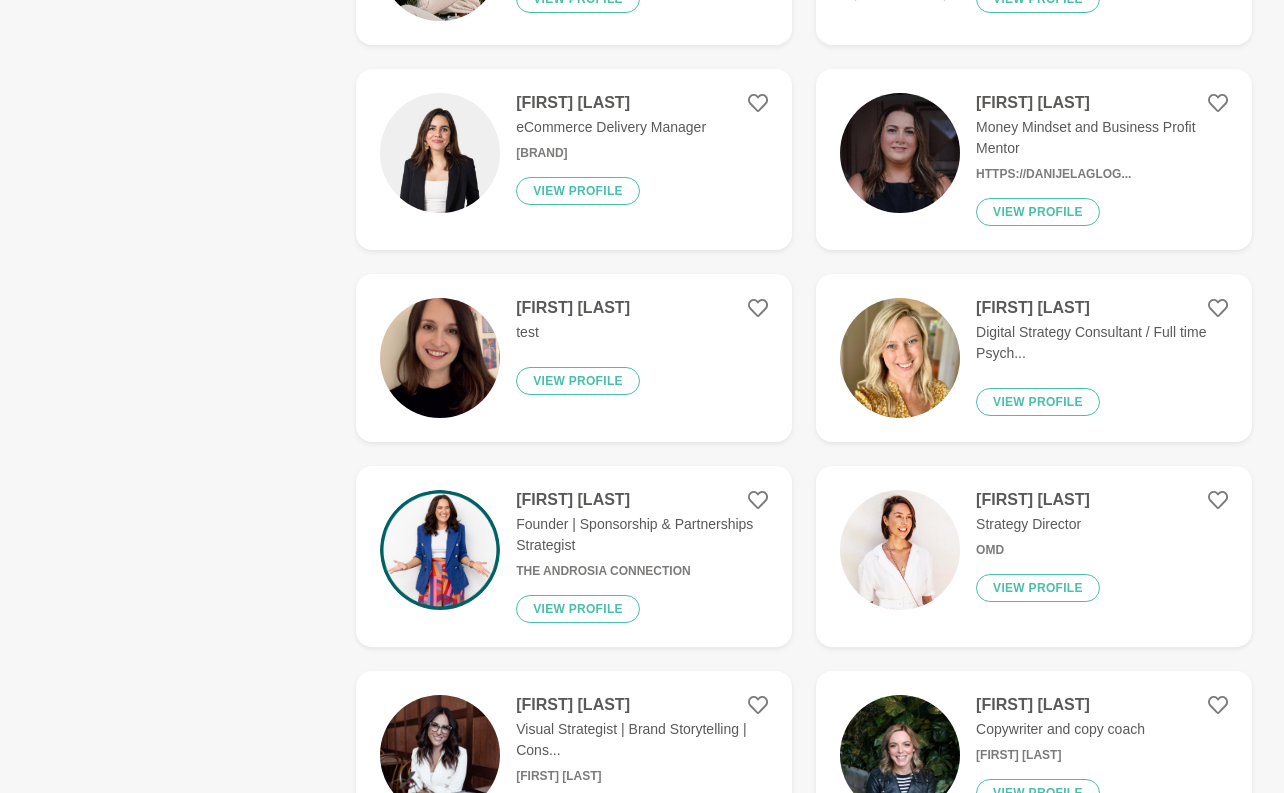 click on "Show Filters Filters Clear all Available this month   Industry Accounting Administration Administrative Assistants Advertising, Arts & Media Agency Account Management Architecture Author Banking, Investment & Finance Bookkeeping Branding Business & Entrepreneurship Business Coaching Career Coaching CEO & General Management Change Management Coaching Construction Consulting & Professional Services Copywriting Customer Experience Data & Analytics Design Digital Marketing Disability Support eCommerce Editing & Publishing Education & Training Engineering Event Management Facilitator Fashion Fitness Coach FMCG Government Graphic Design Health & Wellbeing Hospitality & Tourism  HR & Recruitment Information Technology (IT) Insurance & Superannunuation Intellectual Property (IP) Keynote Speaker Law & Legal Services Leadership Leadership Coach Learning and Development Life Coach Marketing & Communications Medicine Mental Health Mindset Money Coach Not For Profit (NFP) Nursing / Midwifery Office Management Operations" at bounding box center (642, -7939) 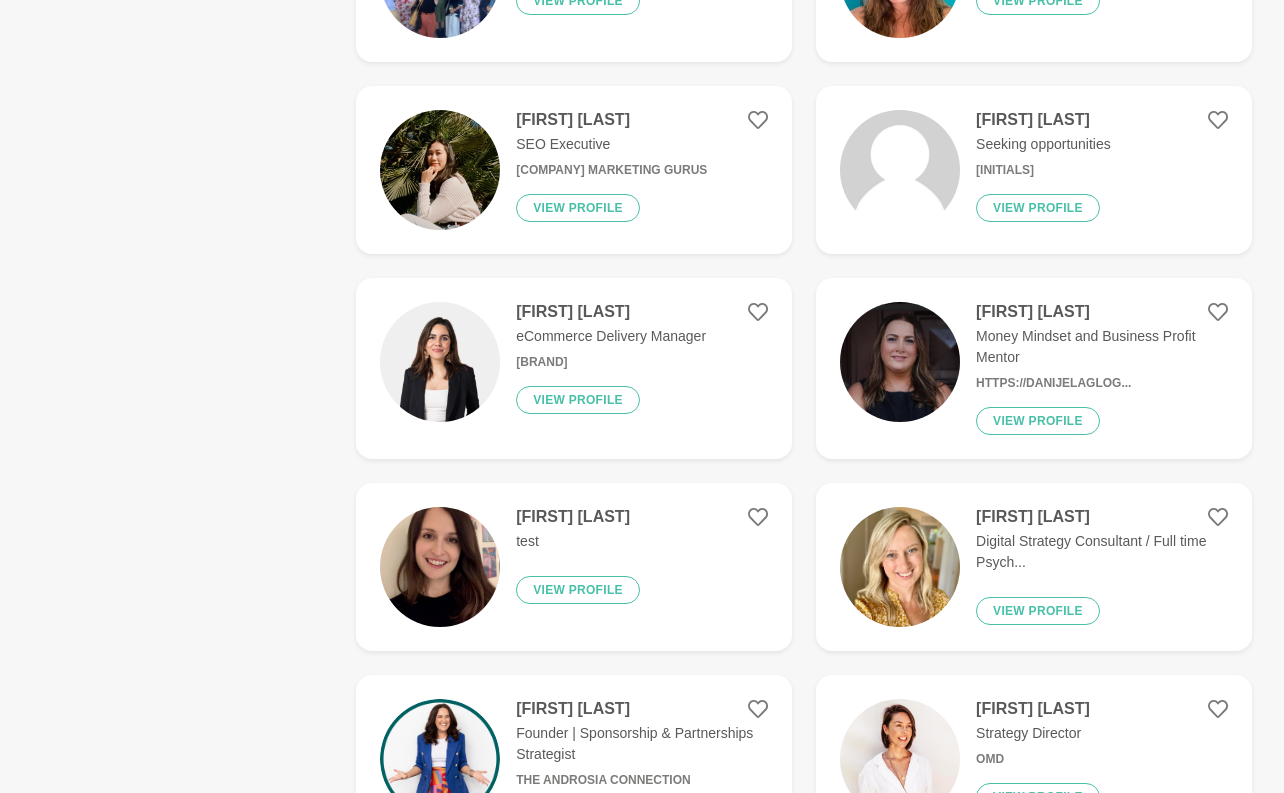 scroll, scrollTop: 20754, scrollLeft: 0, axis: vertical 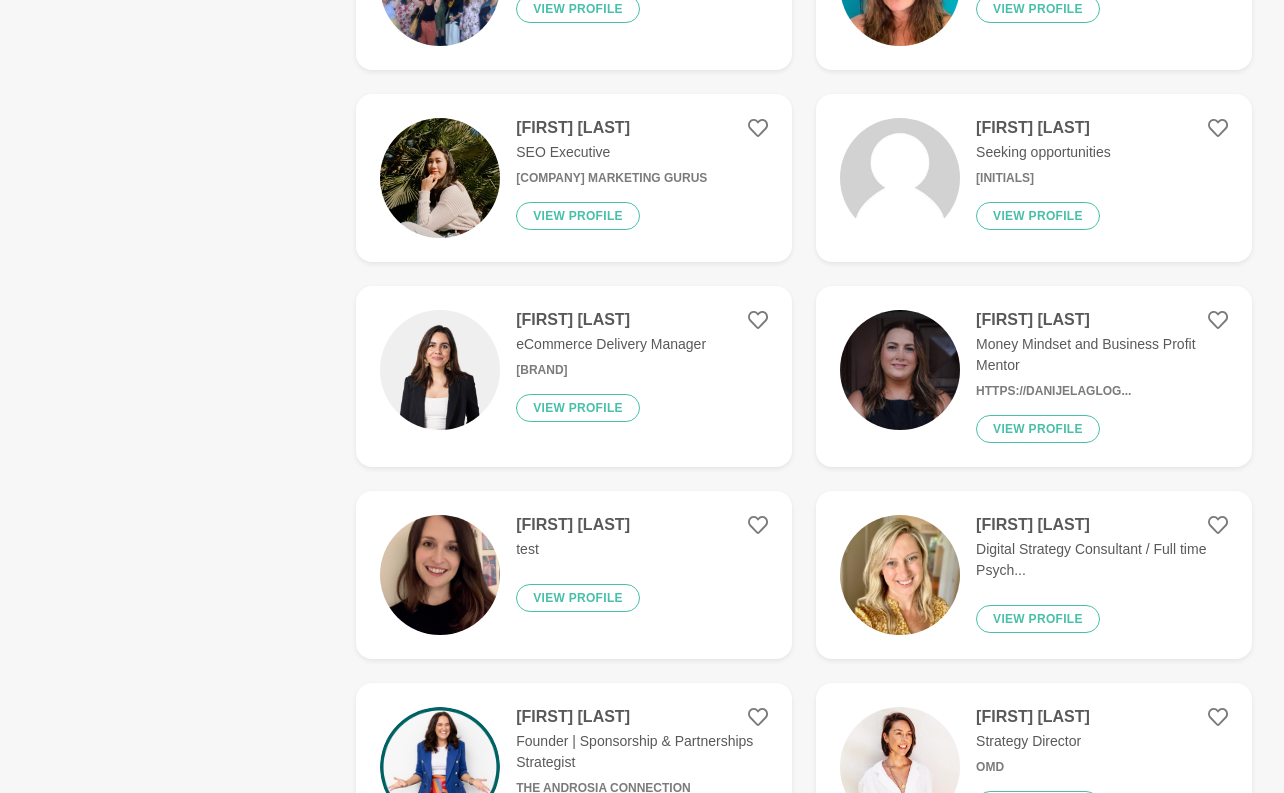 click on "Show Filters Filters Clear all Available this month   Industry Accounting Administration Administrative Assistants Advertising, Arts & Media Agency Account Management Architecture Author Banking, Investment & Finance Bookkeeping Branding Business & Entrepreneurship Business Coaching Career Coaching CEO & General Management Change Management Coaching Construction Consulting & Professional Services Copywriting Customer Experience Data & Analytics Design Digital Marketing Disability Support eCommerce Editing & Publishing Education & Training Engineering Event Management Facilitator Fashion Fitness Coach FMCG Government Graphic Design Health & Wellbeing Hospitality & Tourism  HR & Recruitment Information Technology (IT) Insurance & Superannunuation Intellectual Property (IP) Keynote Speaker Law & Legal Services Leadership Leadership Coach Learning and Development Life Coach Marketing & Communications Medicine Mental Health Mindset Money Coach Not For Profit (NFP) Nursing / Midwifery Office Management Operations" at bounding box center [642, -7722] 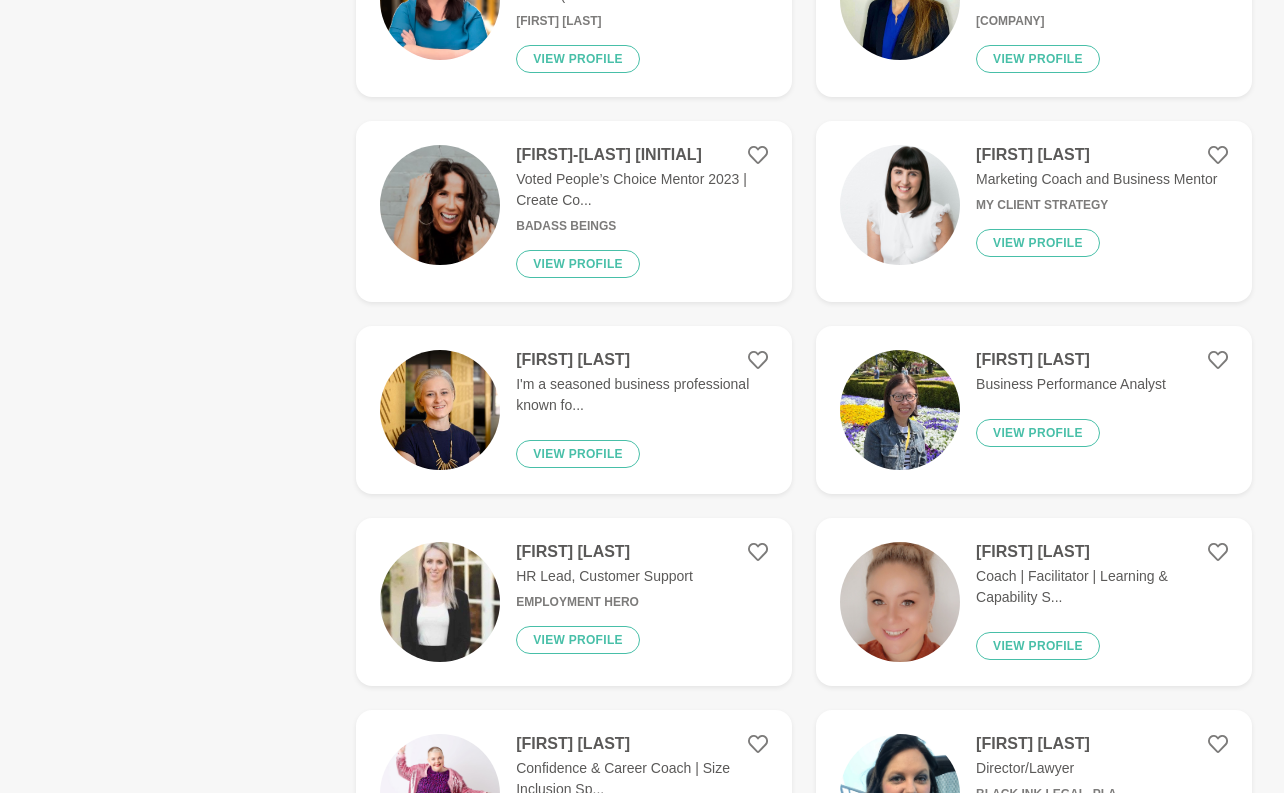 scroll, scrollTop: 18342, scrollLeft: 0, axis: vertical 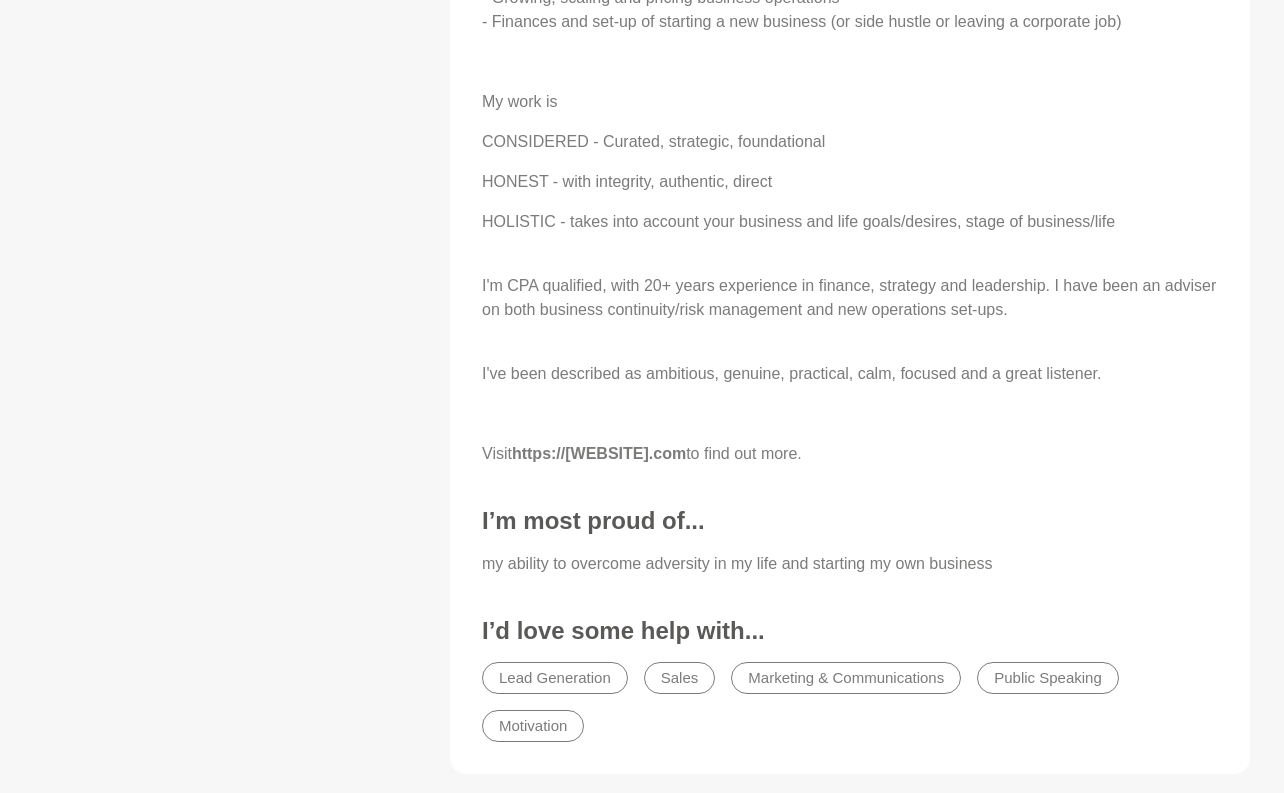 drag, startPoint x: 693, startPoint y: 452, endPoint x: 711, endPoint y: 453, distance: 18.027756 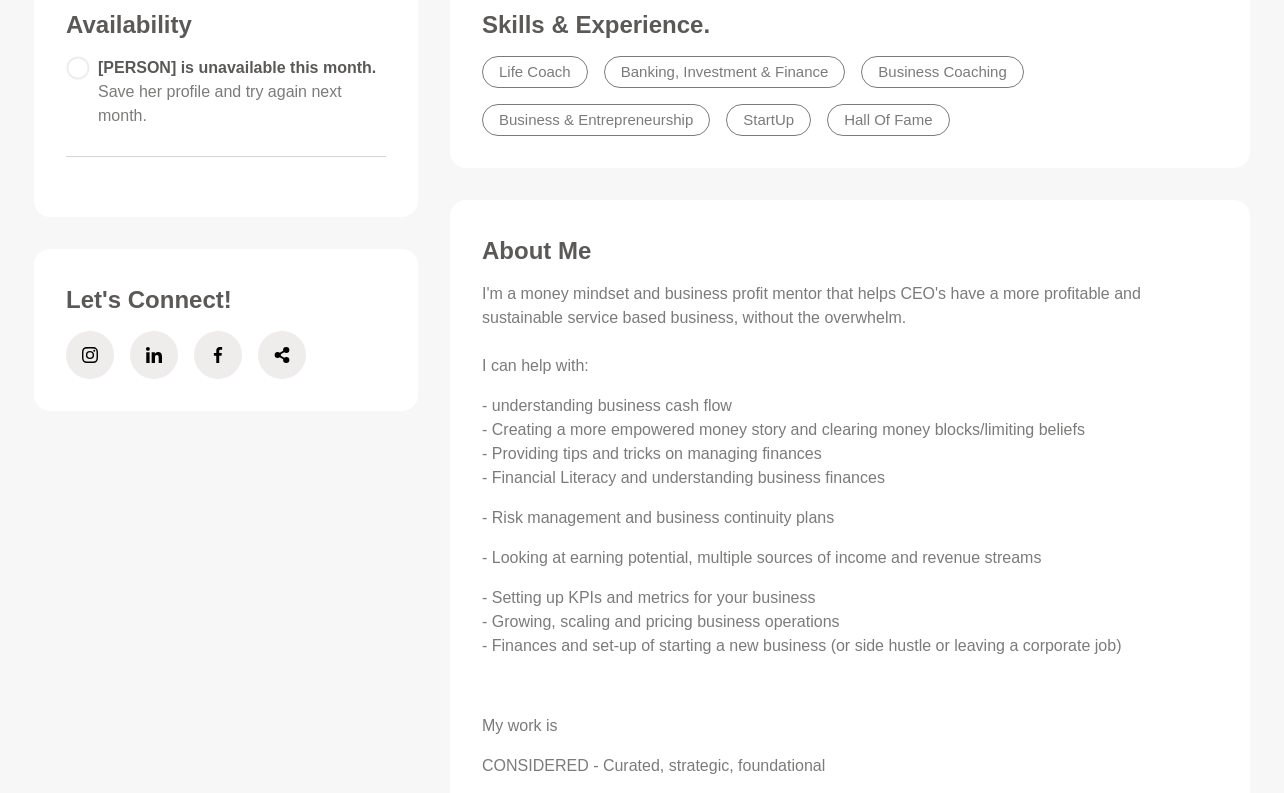 scroll, scrollTop: 654, scrollLeft: 0, axis: vertical 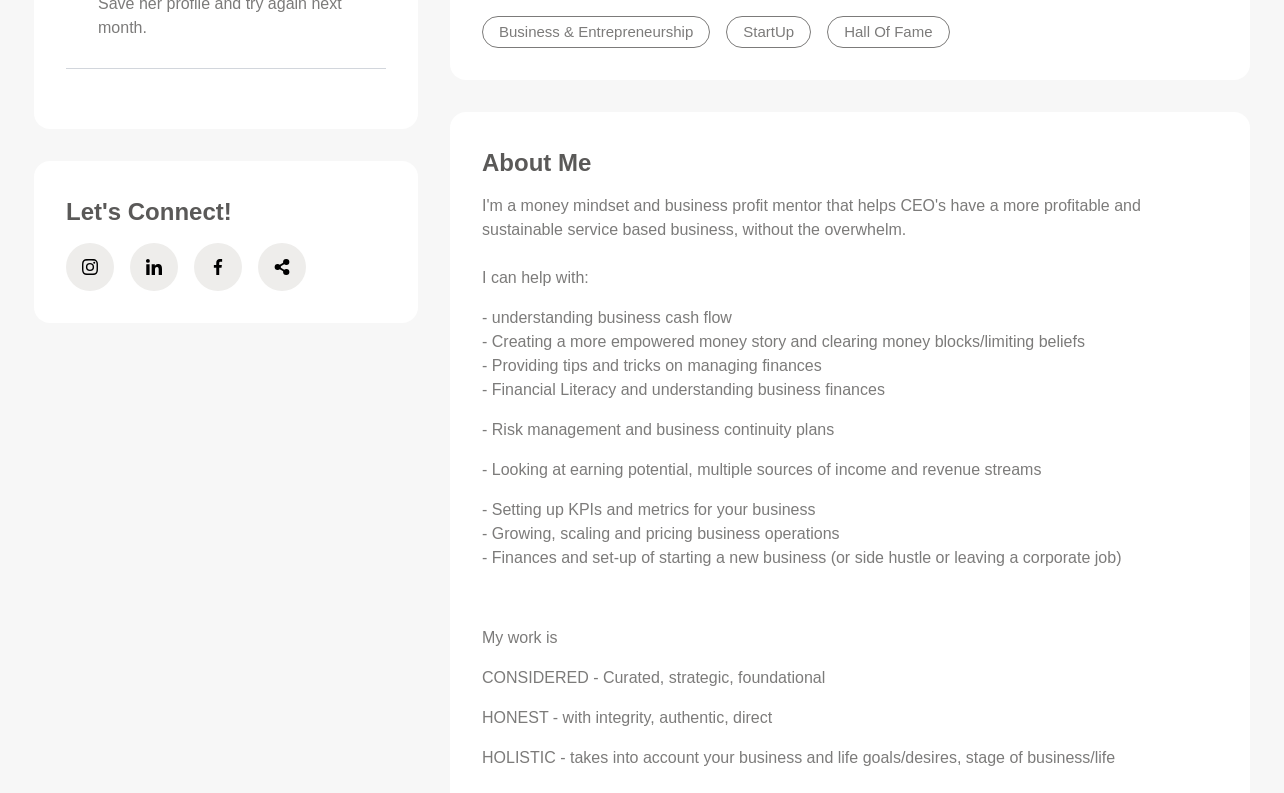 click on "Availability   [PERSON] is unavailable this month.    Save her profile and try again next month. Let's Connect!   Skills & Experience.   Life Coach Banking, Investment & Finance Business Coaching Business & Entrepreneurship StartUp Hall Of Fame About Me   I'm a money mindset and business profit mentor that helps CEO's have a more profitable and sustainable service based business, without the overwhelm. I can help with: - understanding business cash flow - Creating a more empowered money story and clearing money blocks/limiting beliefs - Providing tips and tricks on managing finances - Financial Literacy and understanding business finances - Risk management and business continuity plans - Looking at earning potential, multiple sources of income and revenue streams - Setting up KPIs and metrics for your business - Growing, scaling and pricing business operations - Finances and set-up of starting a new business (or side hustle or leaving a corporate job) My work is CONSIDERED - Curated, strategic, foundational" at bounding box center [642, 614] 